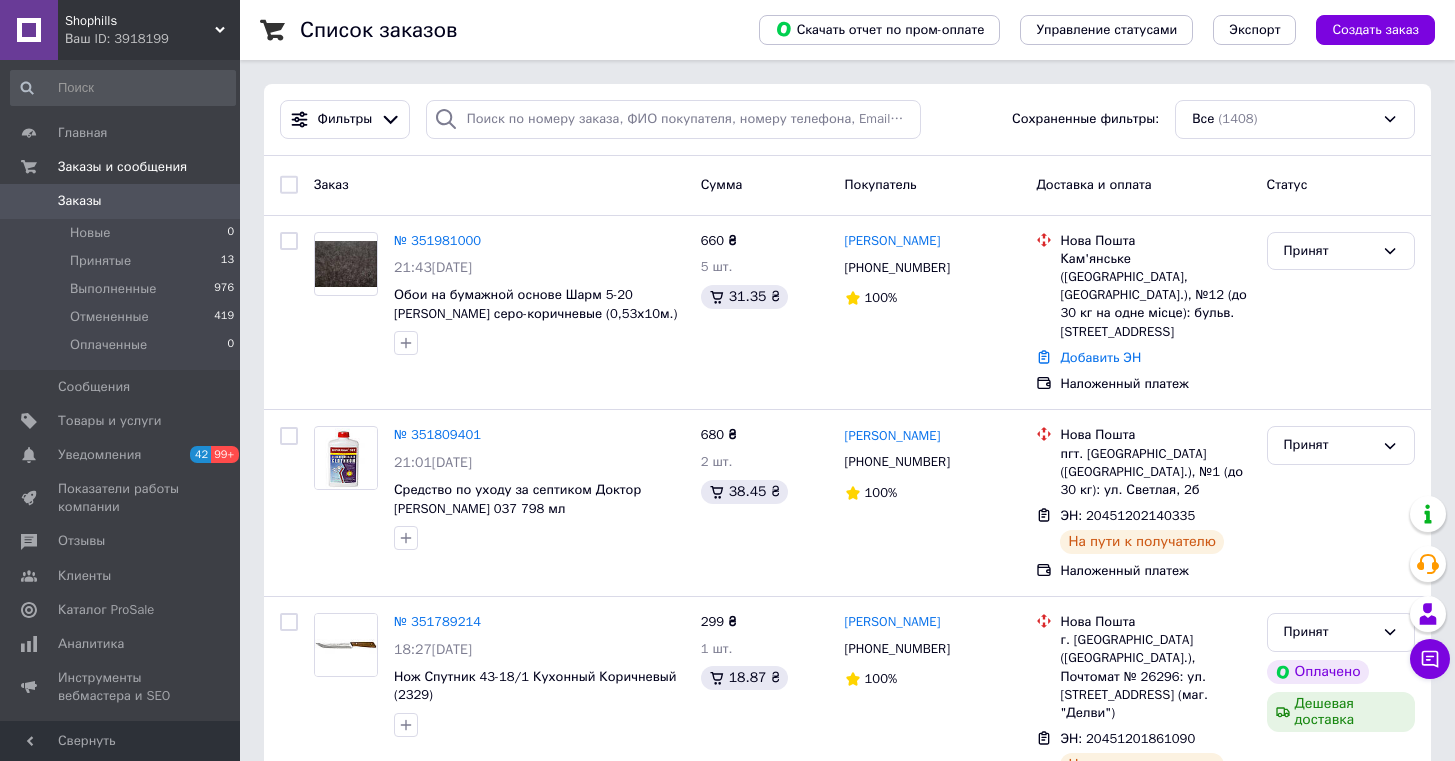 scroll, scrollTop: 0, scrollLeft: 0, axis: both 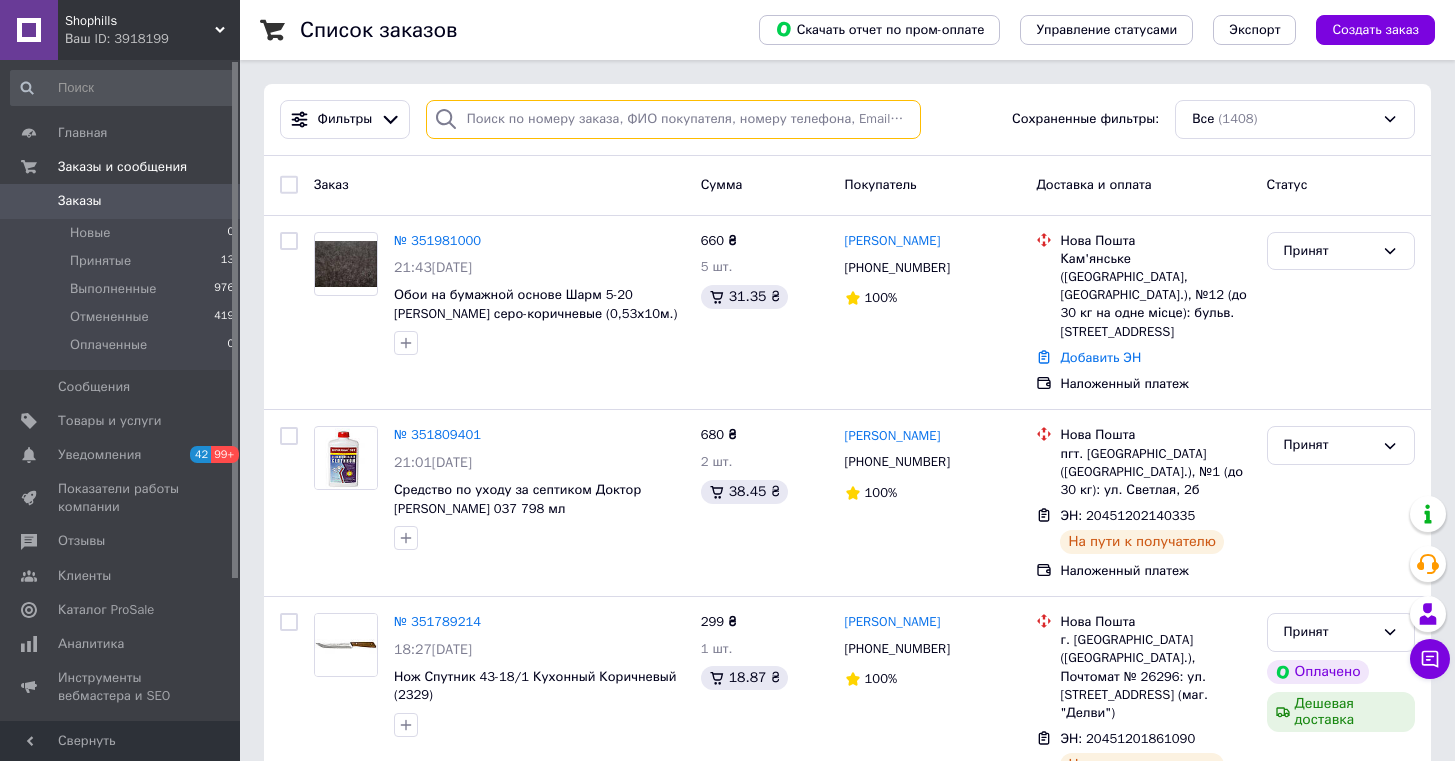 click at bounding box center [674, 119] 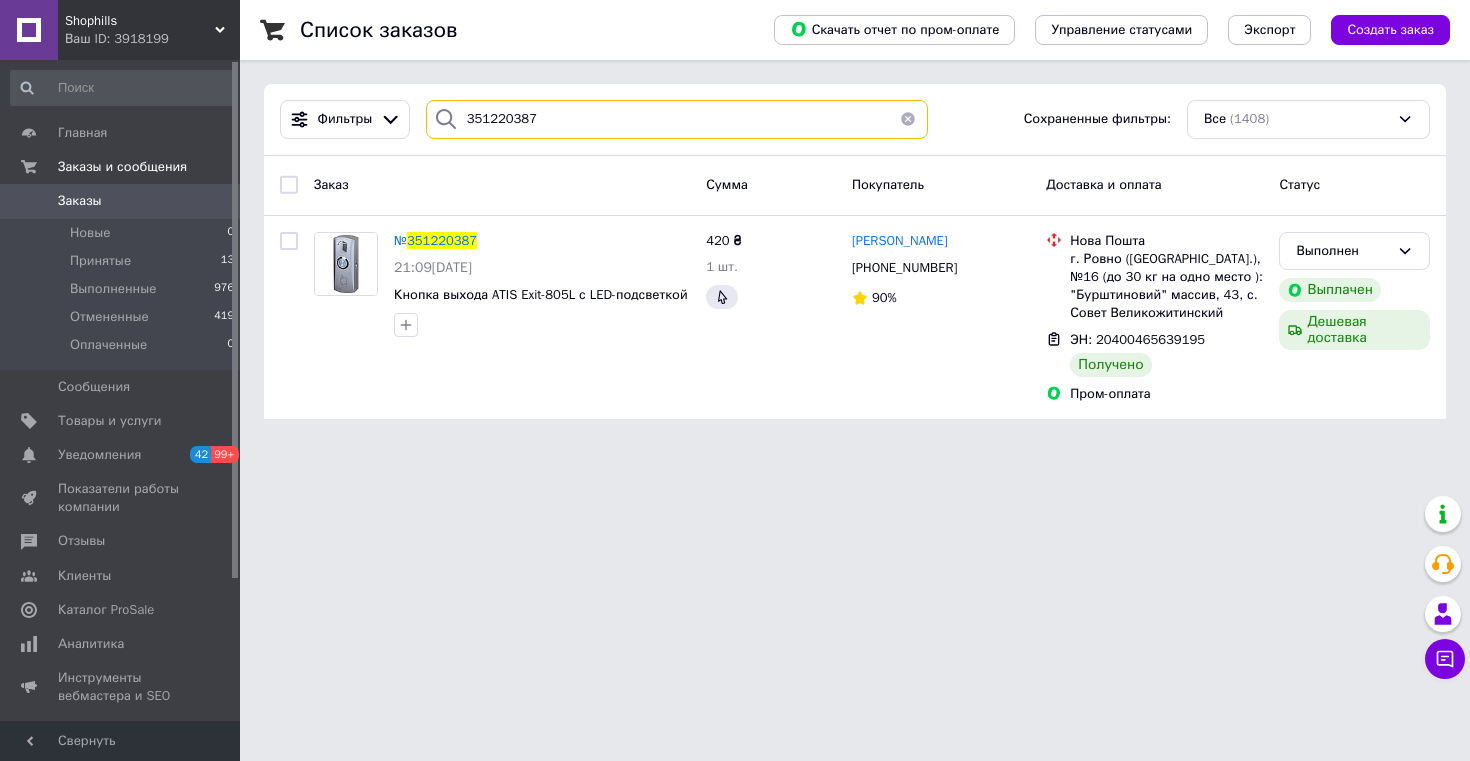 type on "351220387" 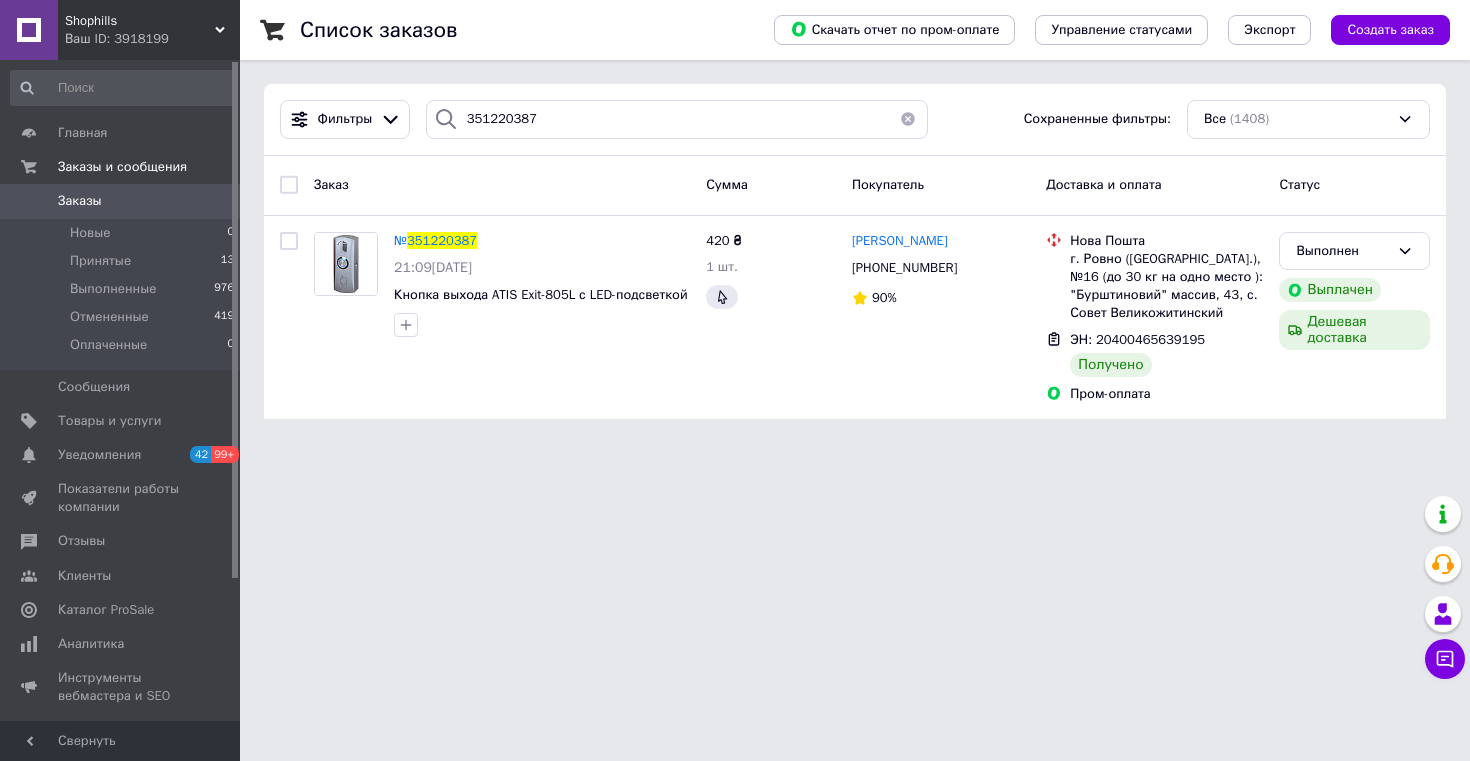 click on "Заказы" at bounding box center [80, 201] 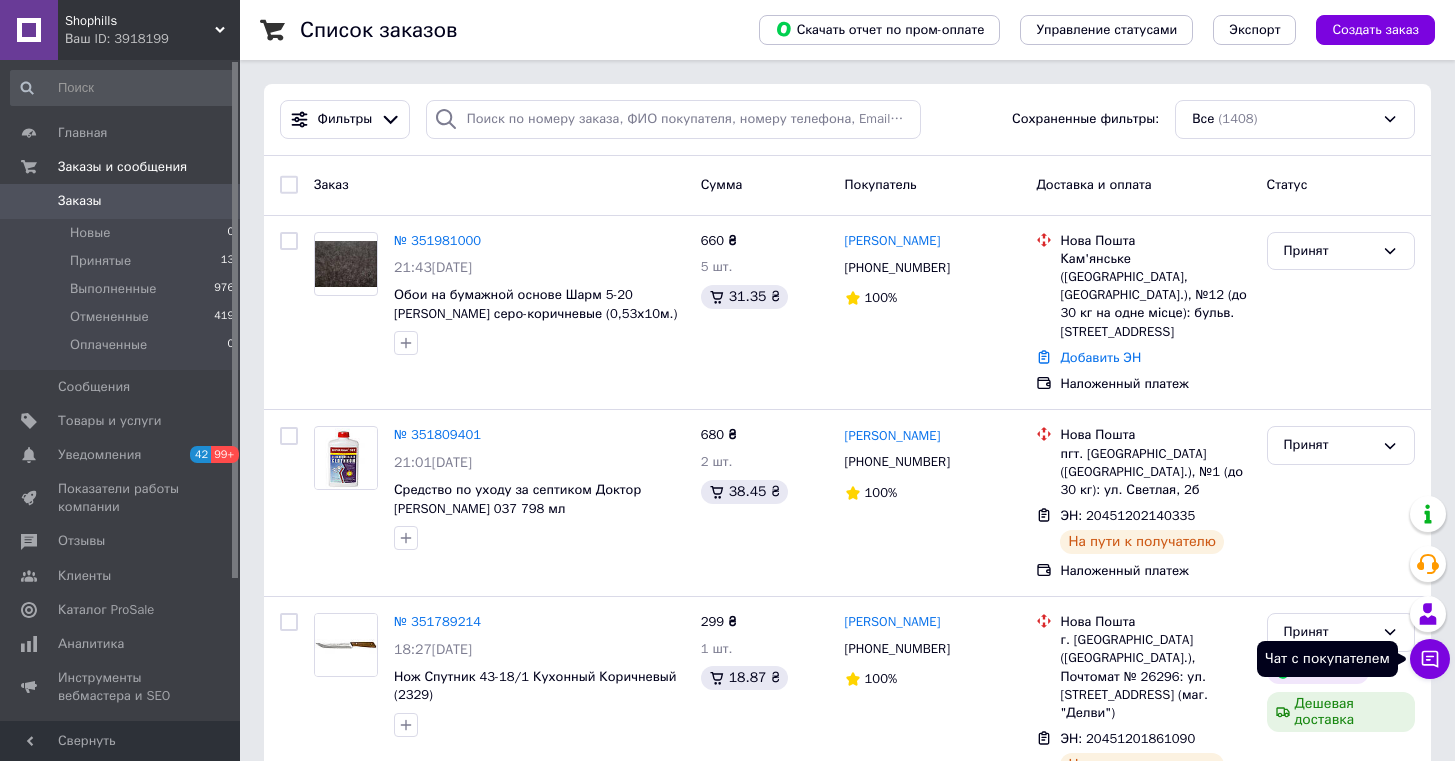 click 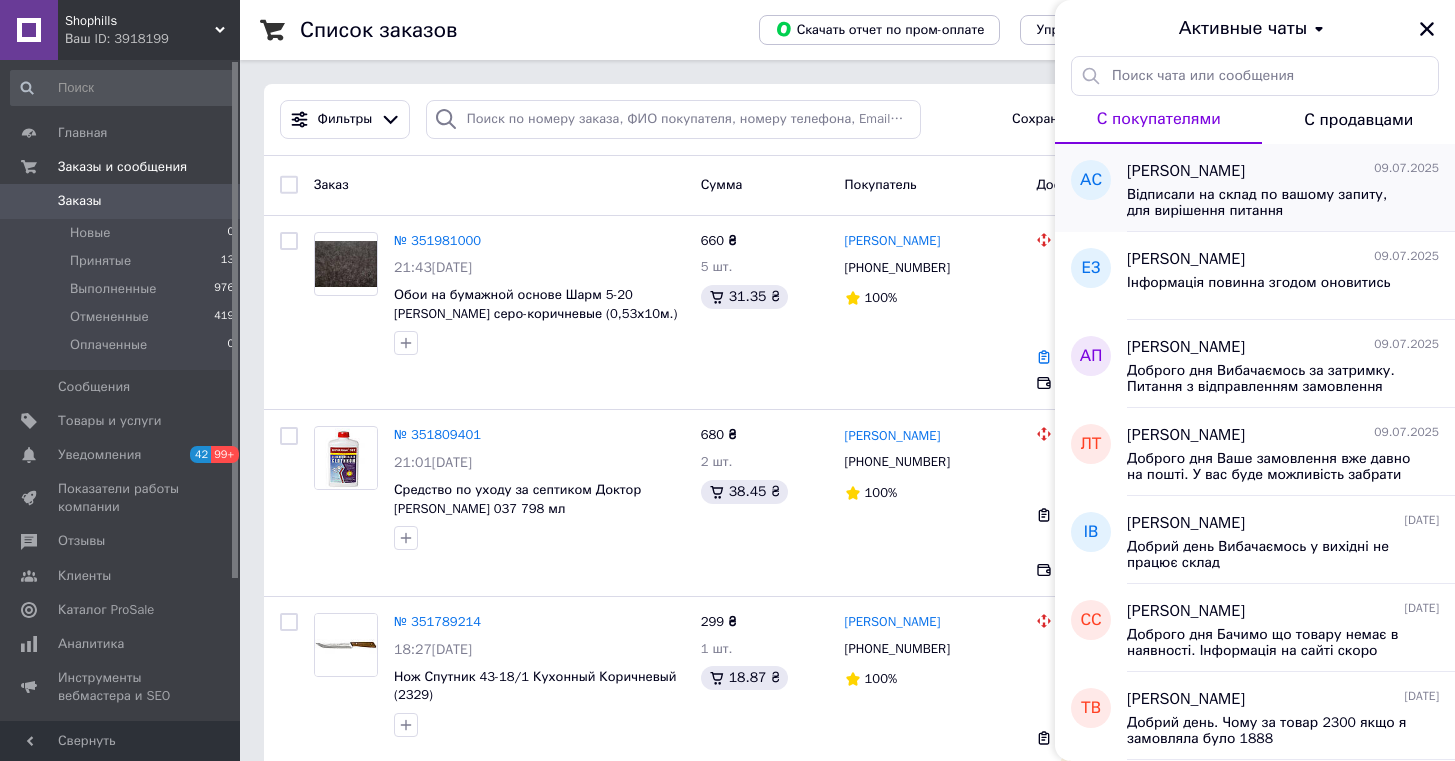 click on "[PERSON_NAME] [DATE] Відписали на склад по вашому запиту, для вирішення питання" at bounding box center [1291, 188] 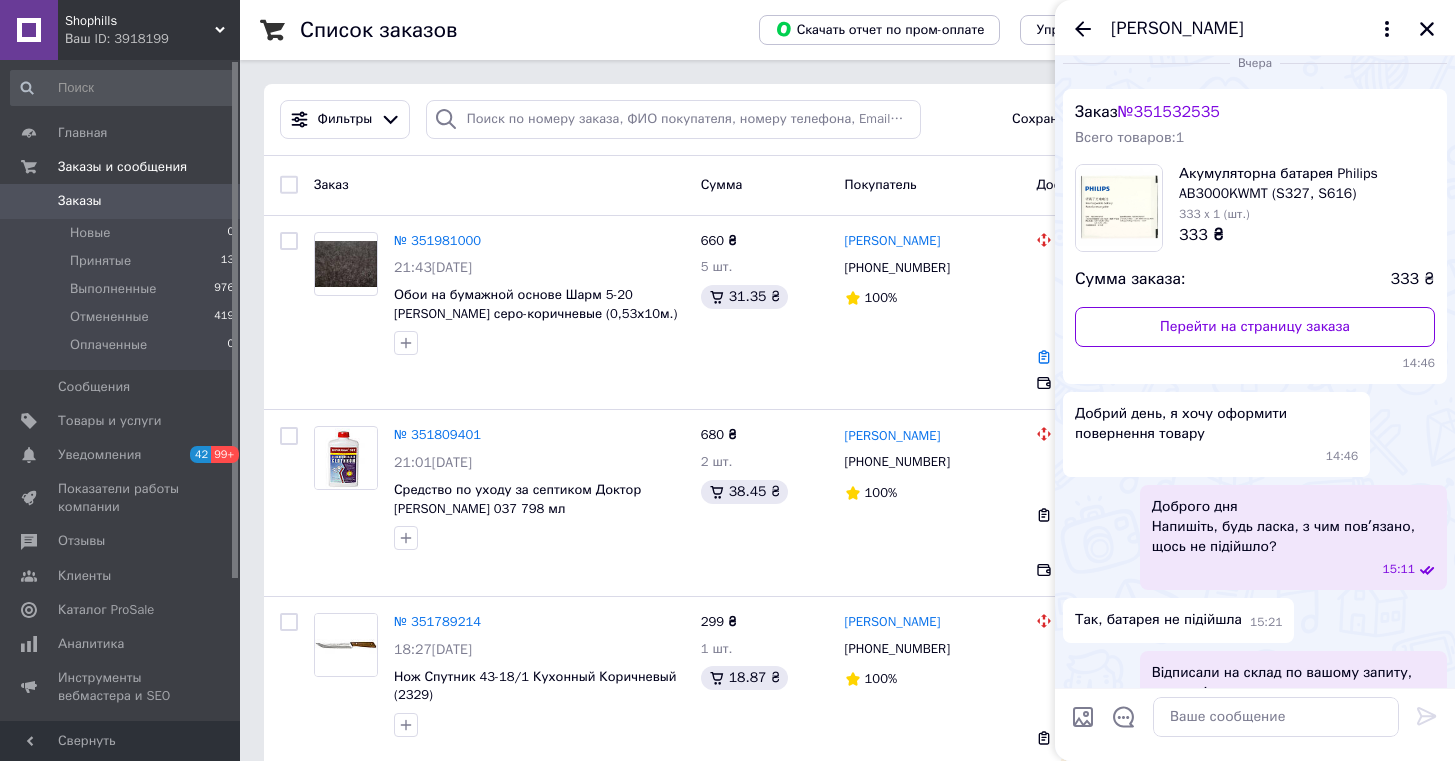 scroll, scrollTop: 19, scrollLeft: 0, axis: vertical 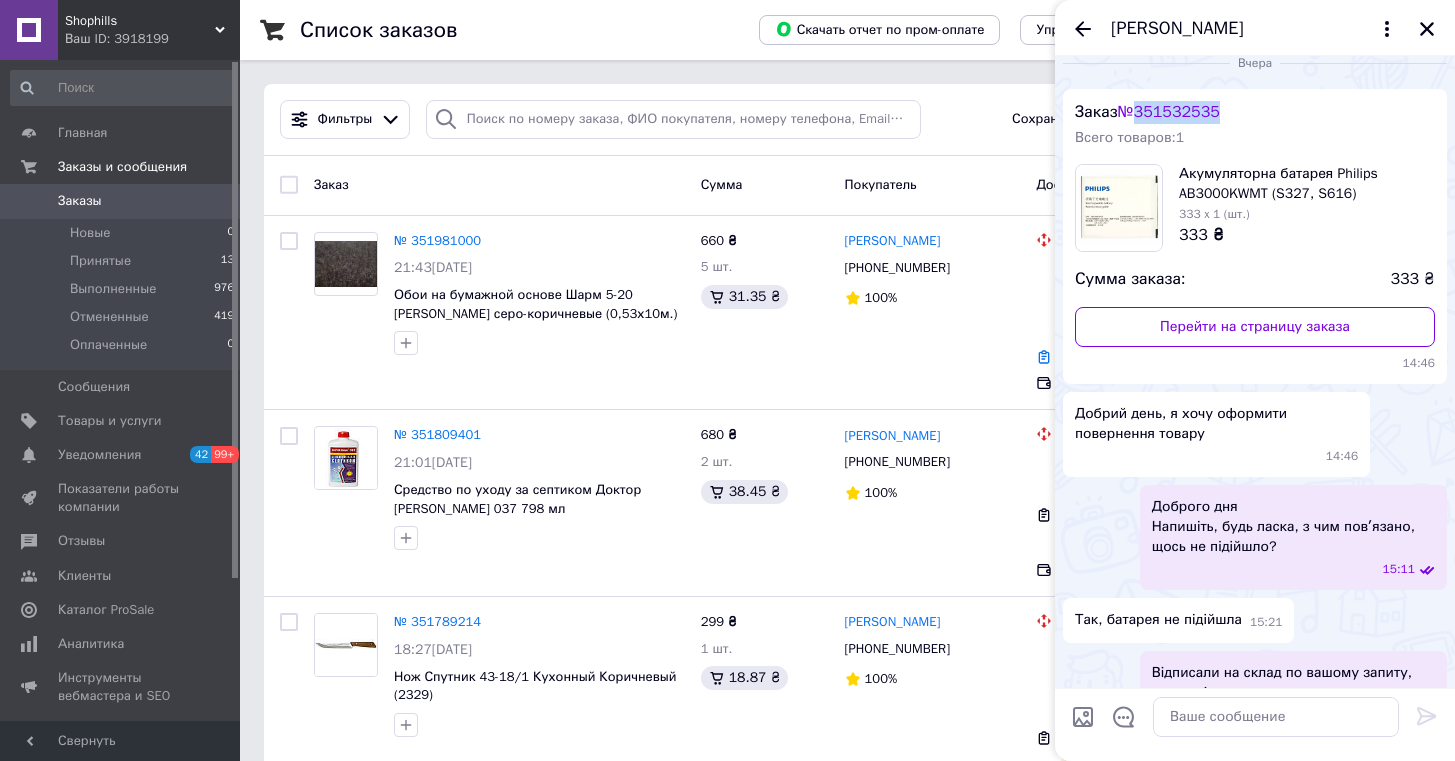 click on "№ 351532535" at bounding box center (1169, 112) 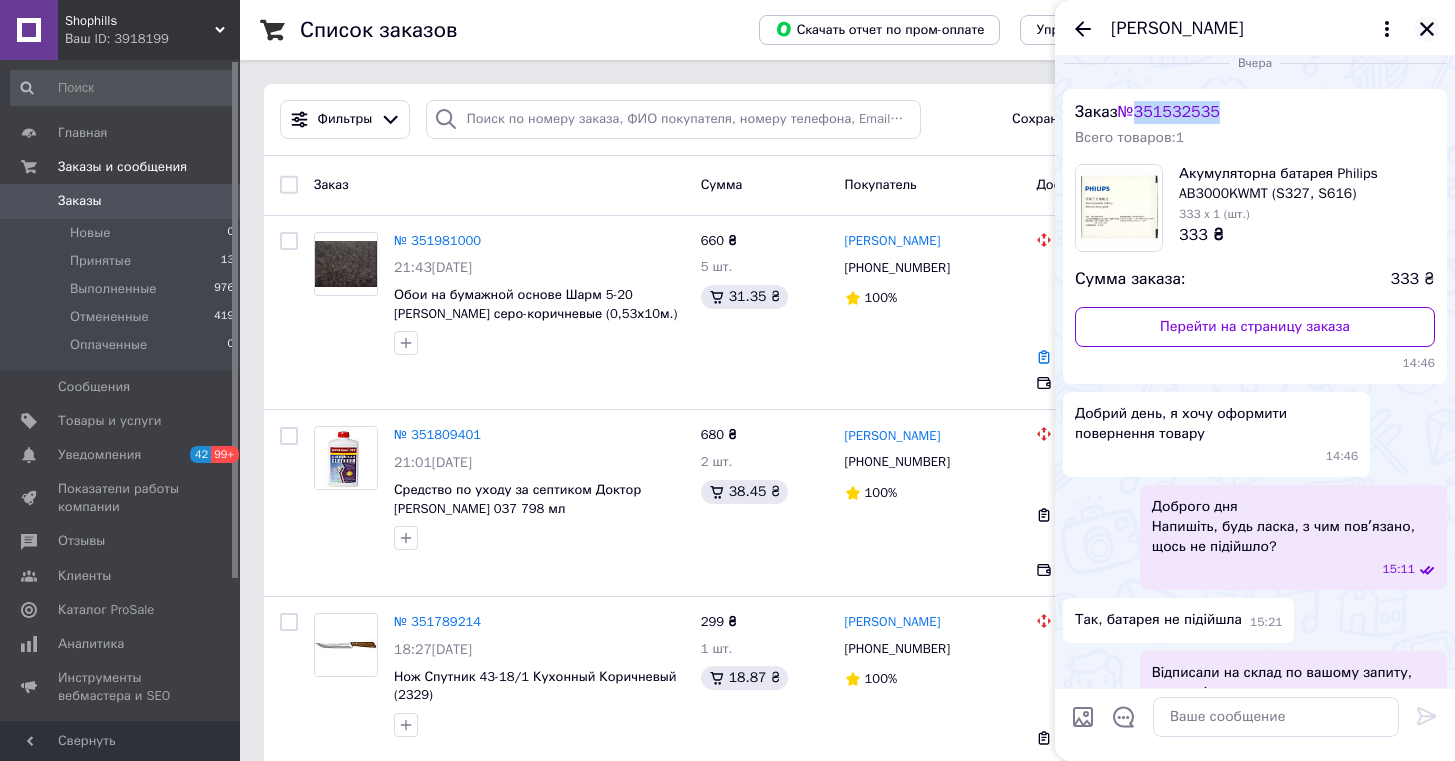 click 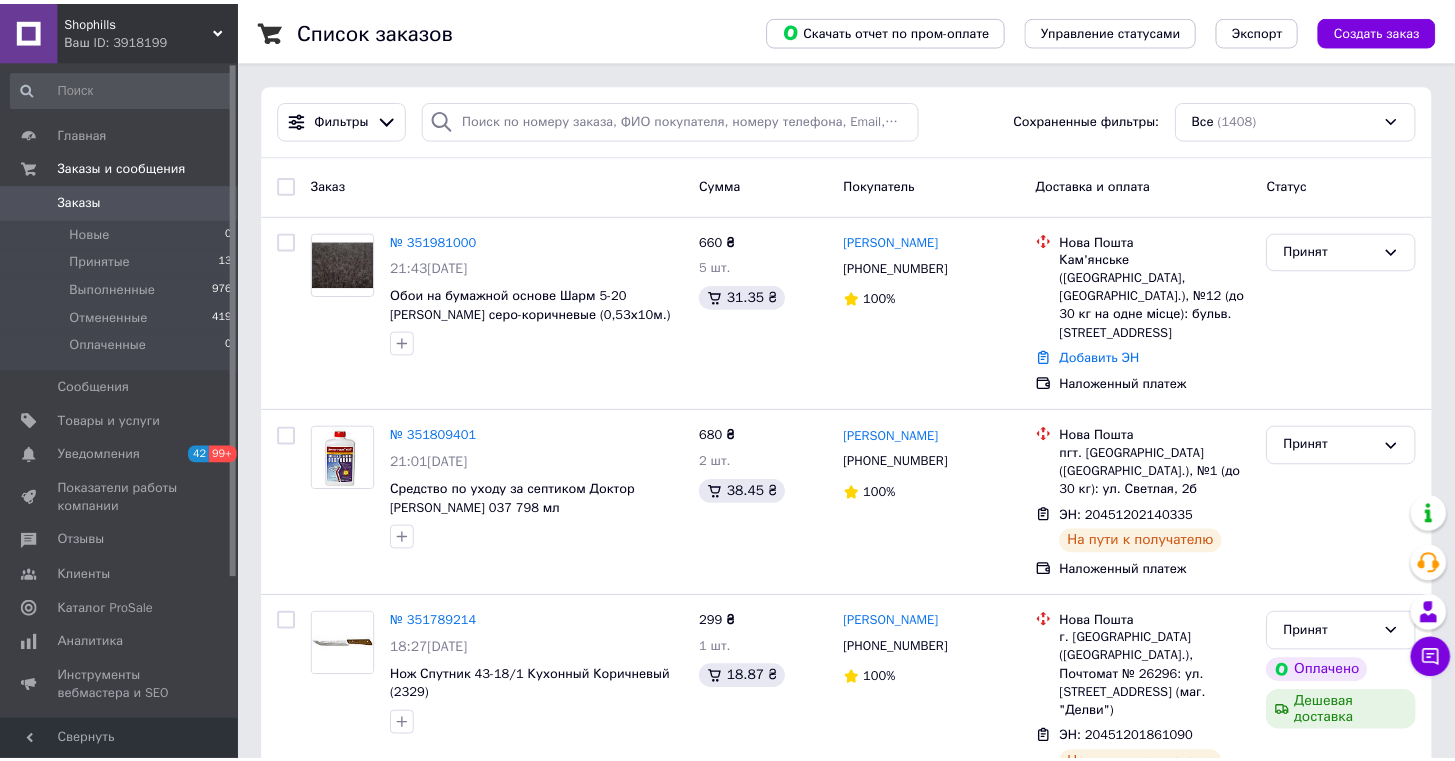 scroll, scrollTop: 0, scrollLeft: 0, axis: both 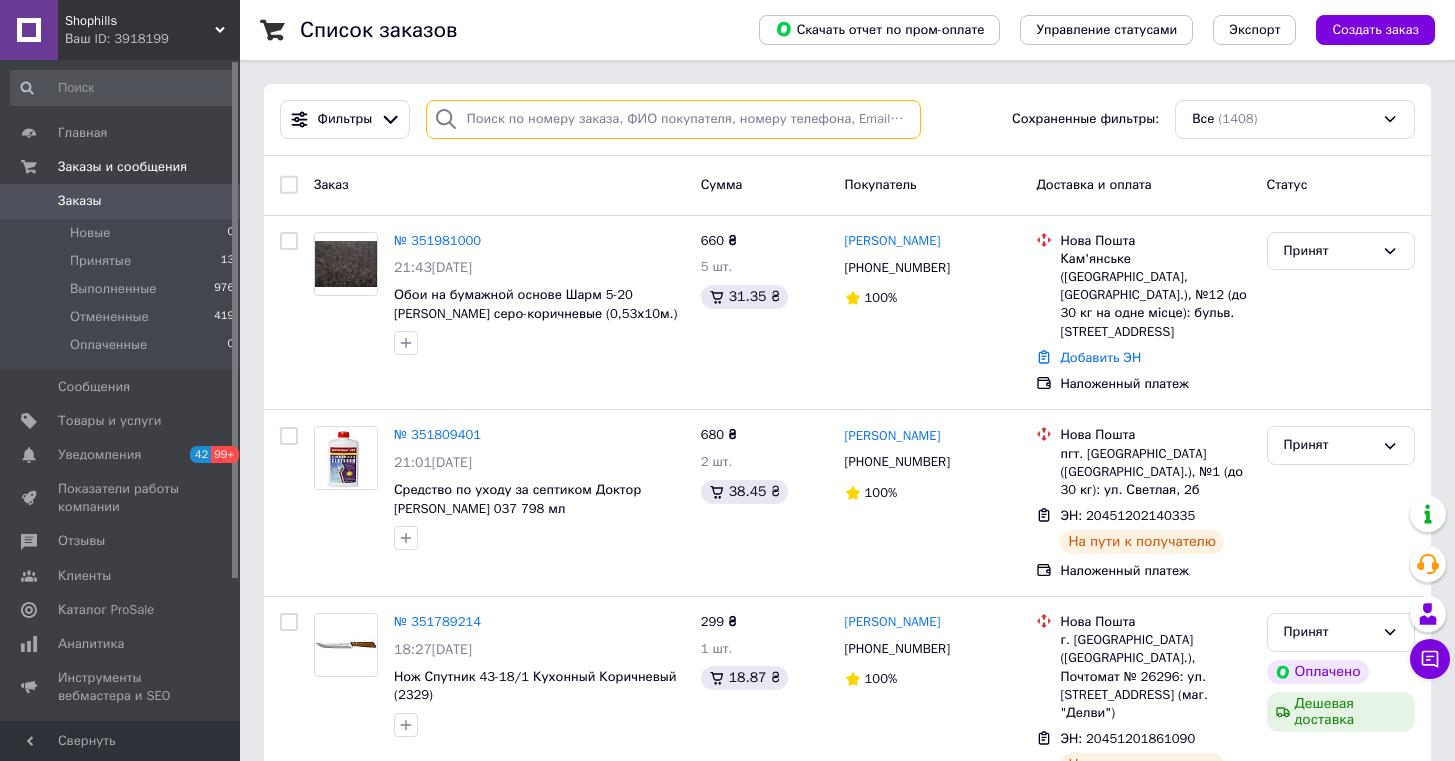 click at bounding box center (674, 119) 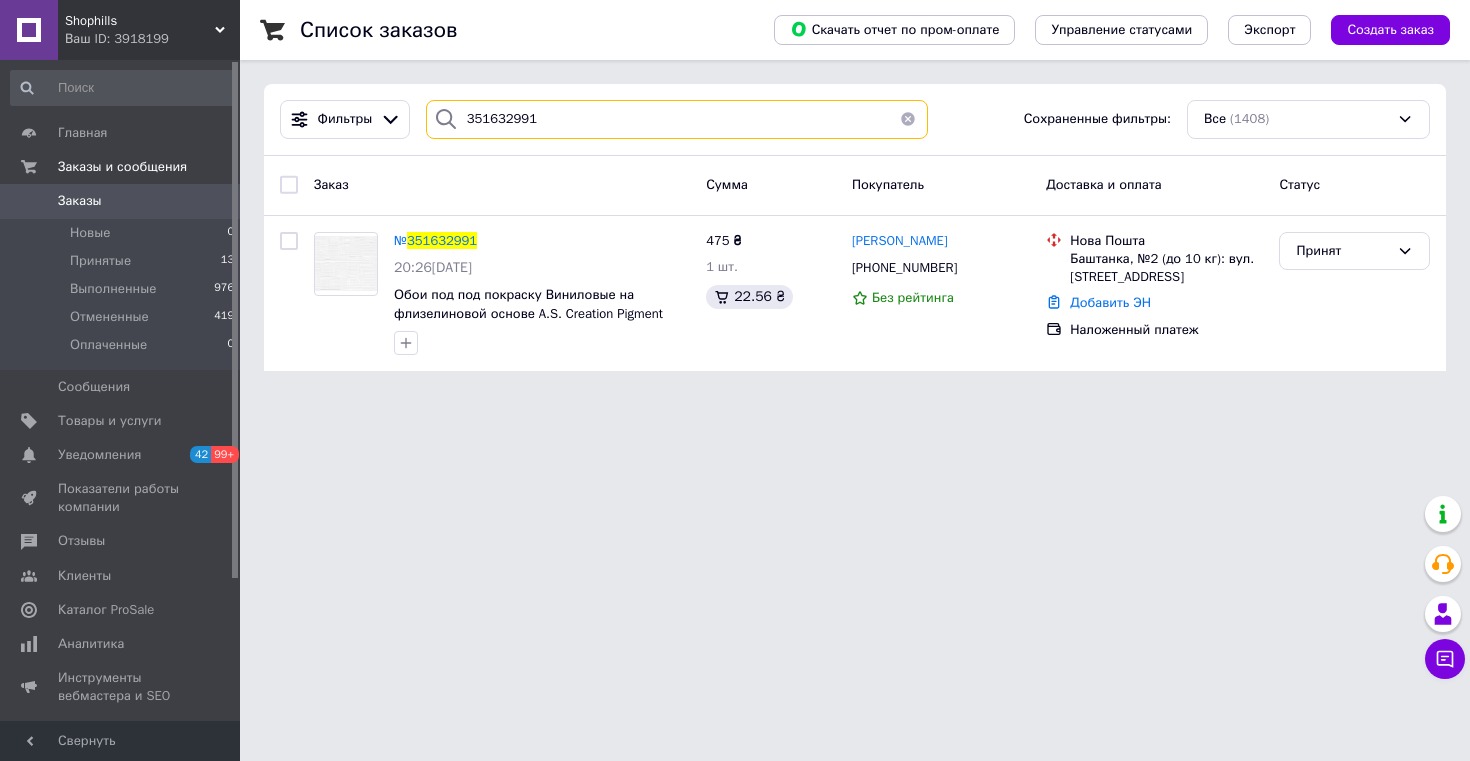 type on "351632991" 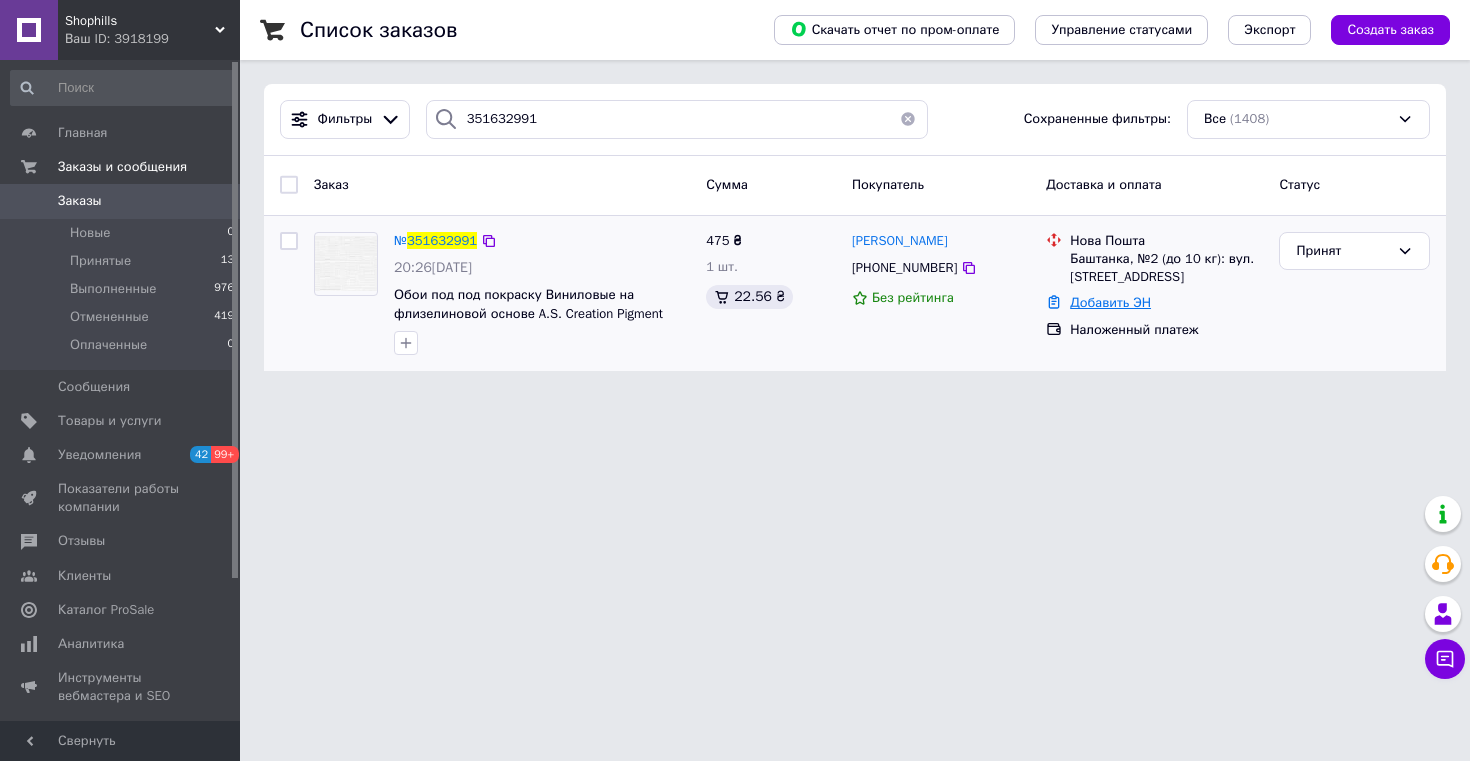 click on "Добавить ЭН" at bounding box center (1110, 302) 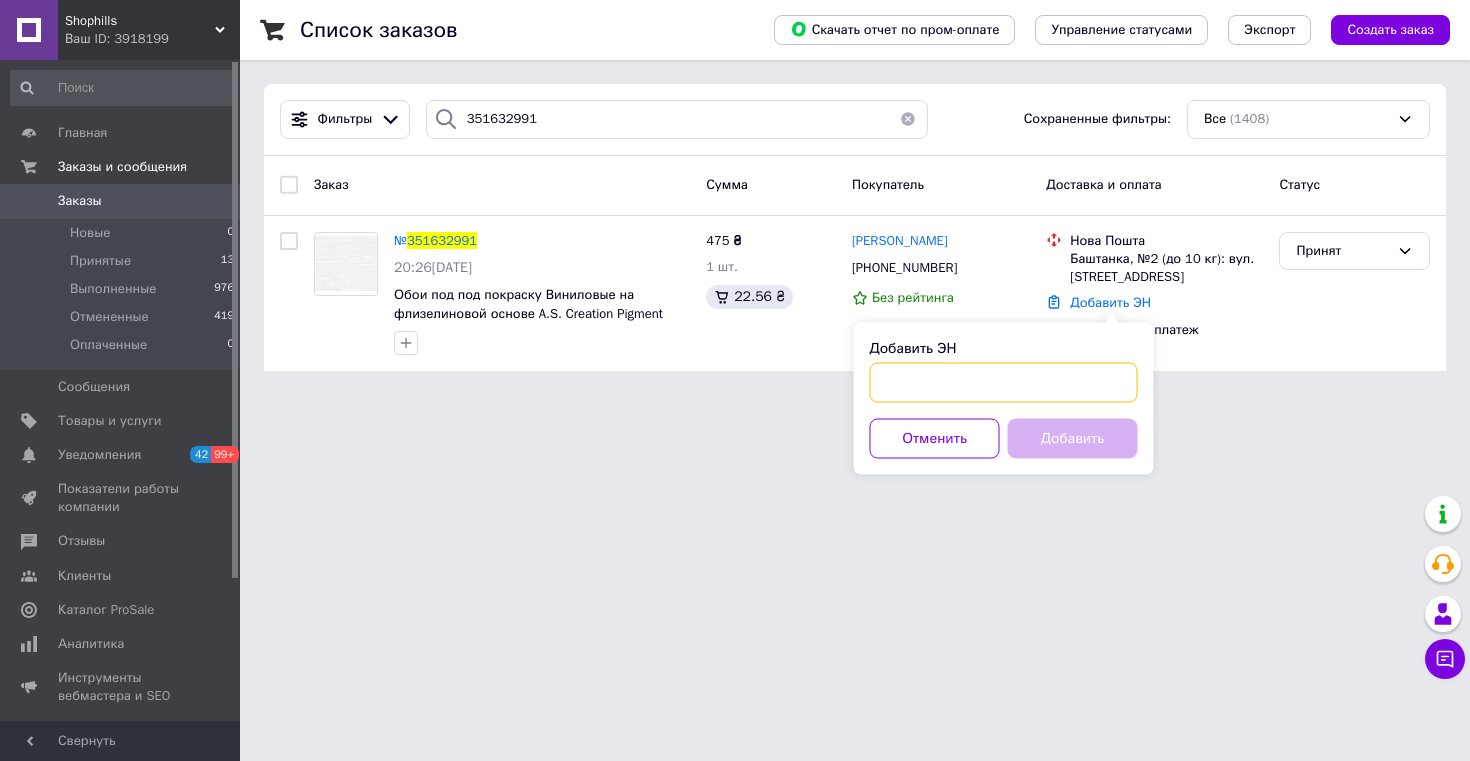 click on "Добавить ЭН" at bounding box center [1004, 383] 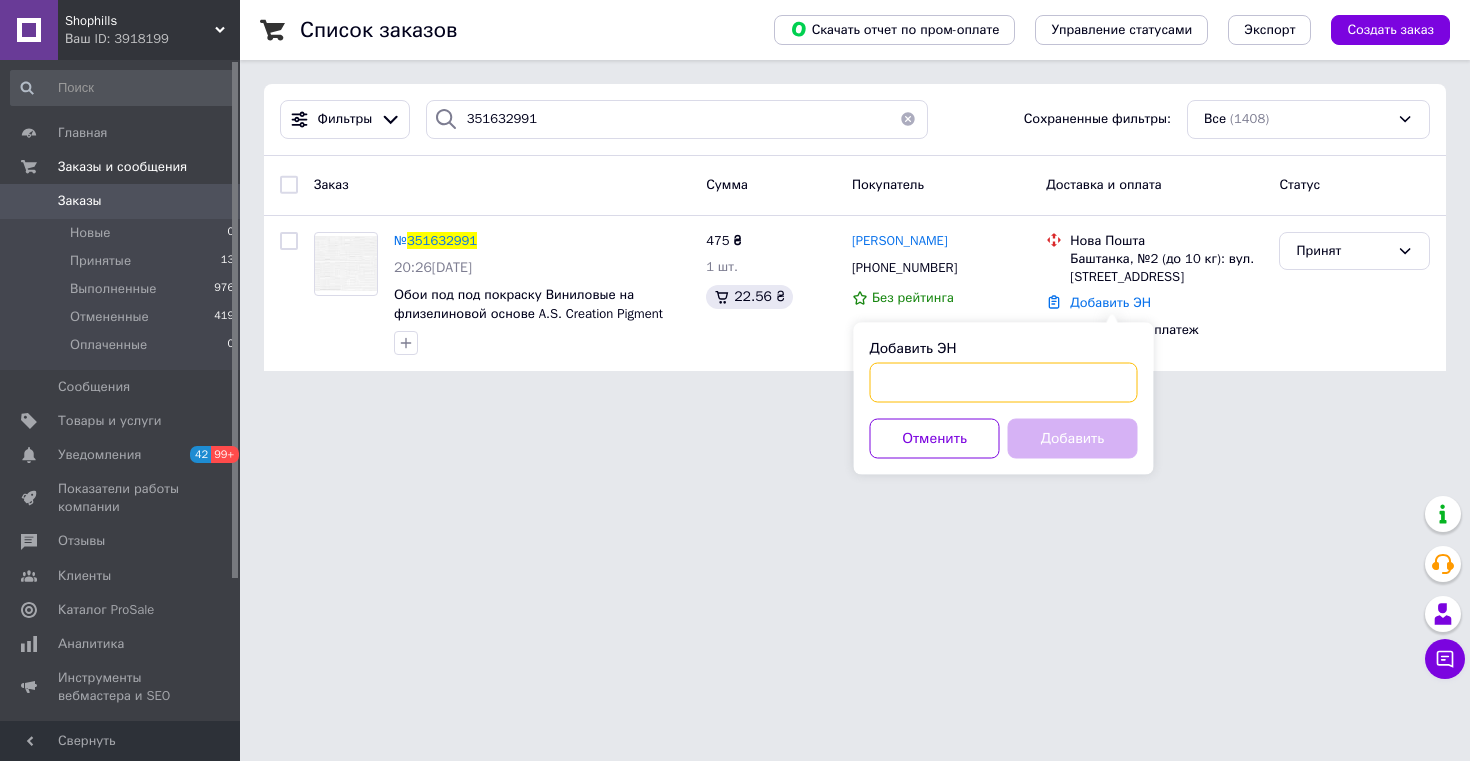 paste on "59001411843600" 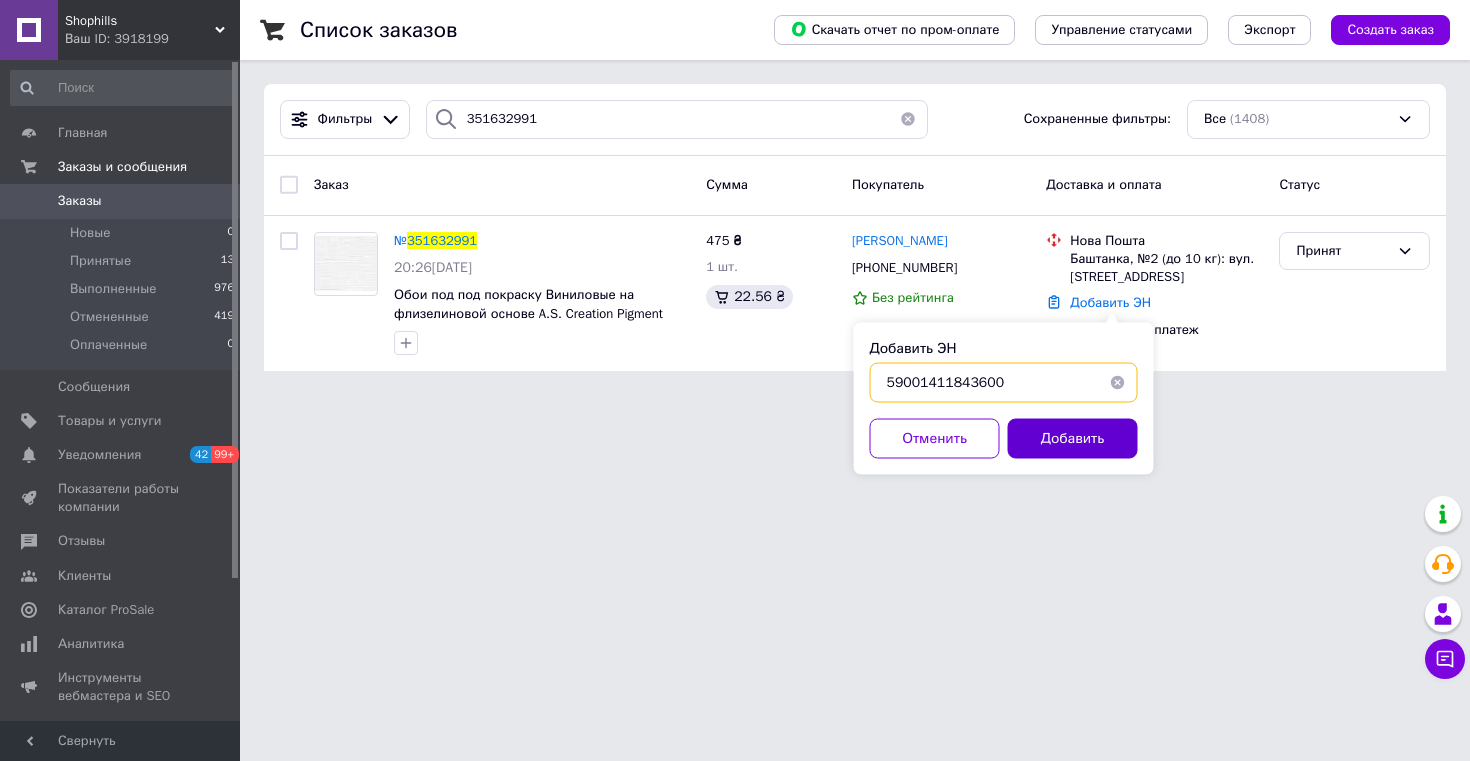 type on "59001411843600" 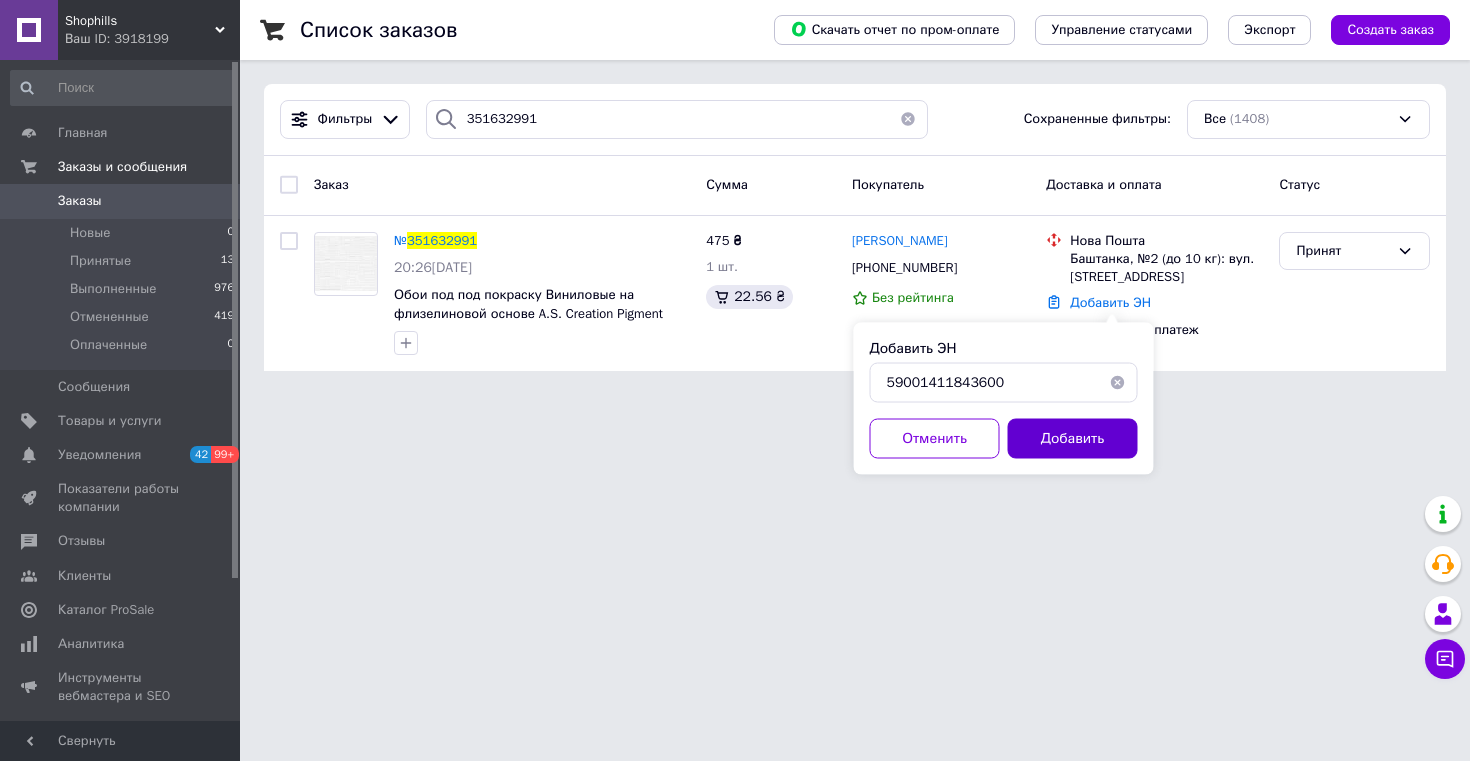click on "Добавить" at bounding box center [1073, 439] 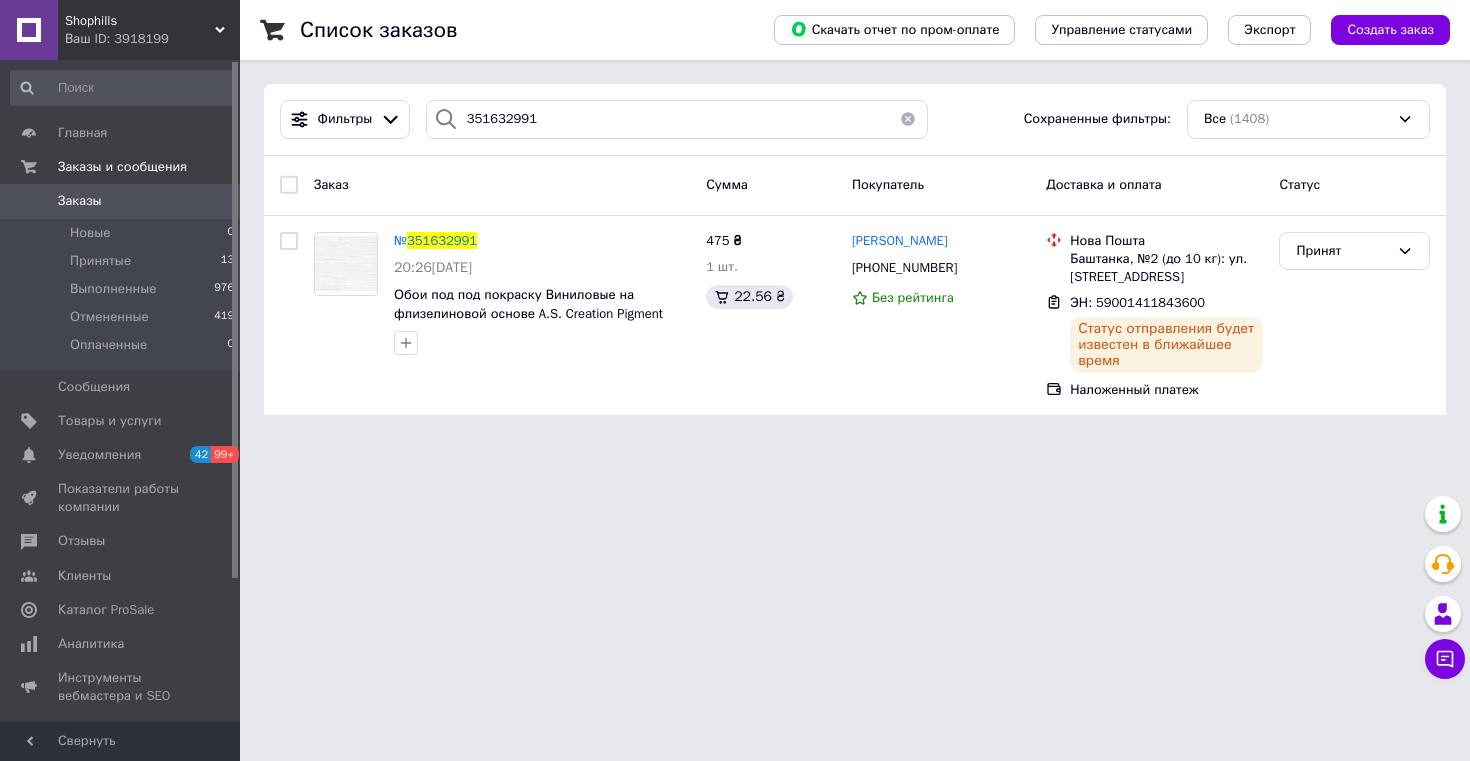 click on "Фильтры 351632991 Сохраненные фильтры: Все (1408)" at bounding box center [855, 120] 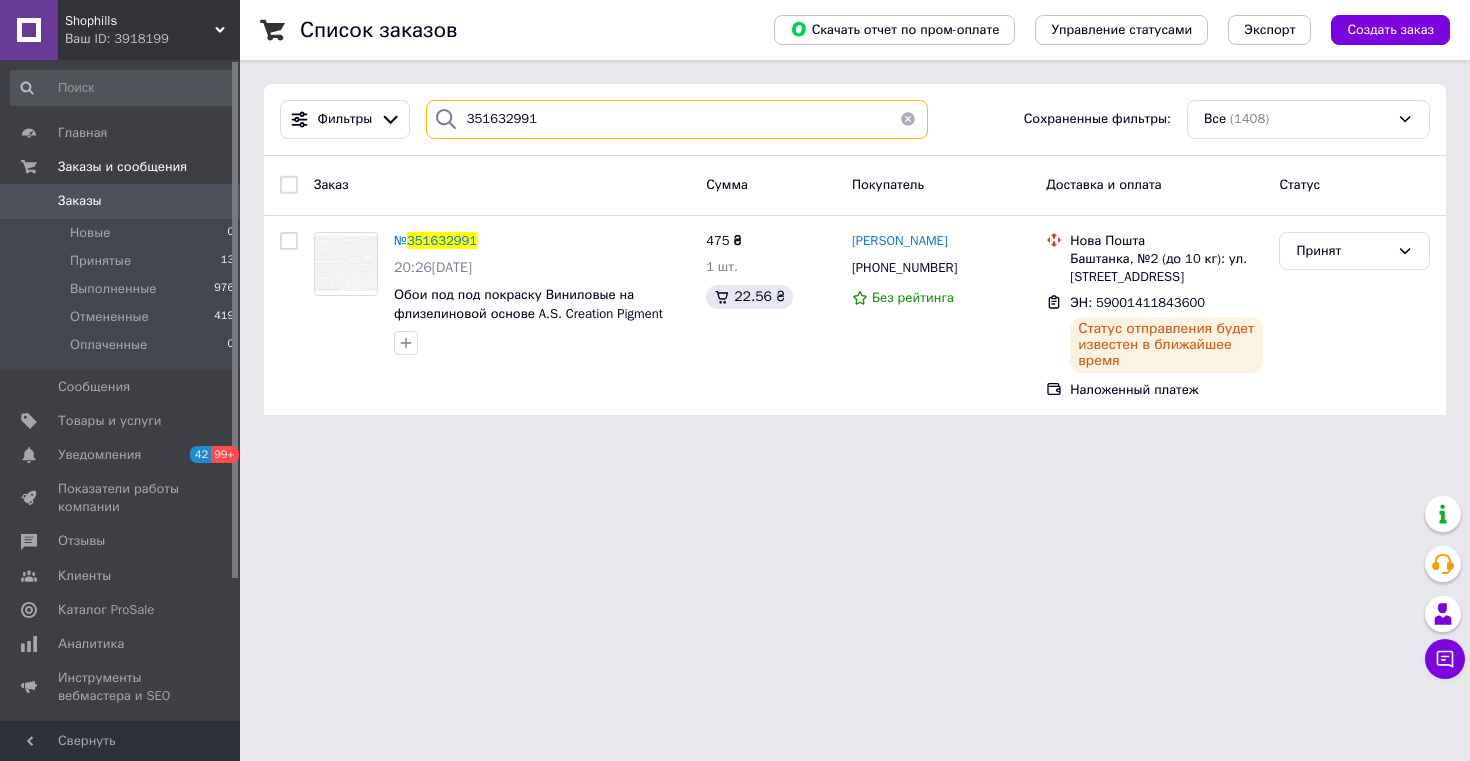 click on "351632991" at bounding box center [677, 119] 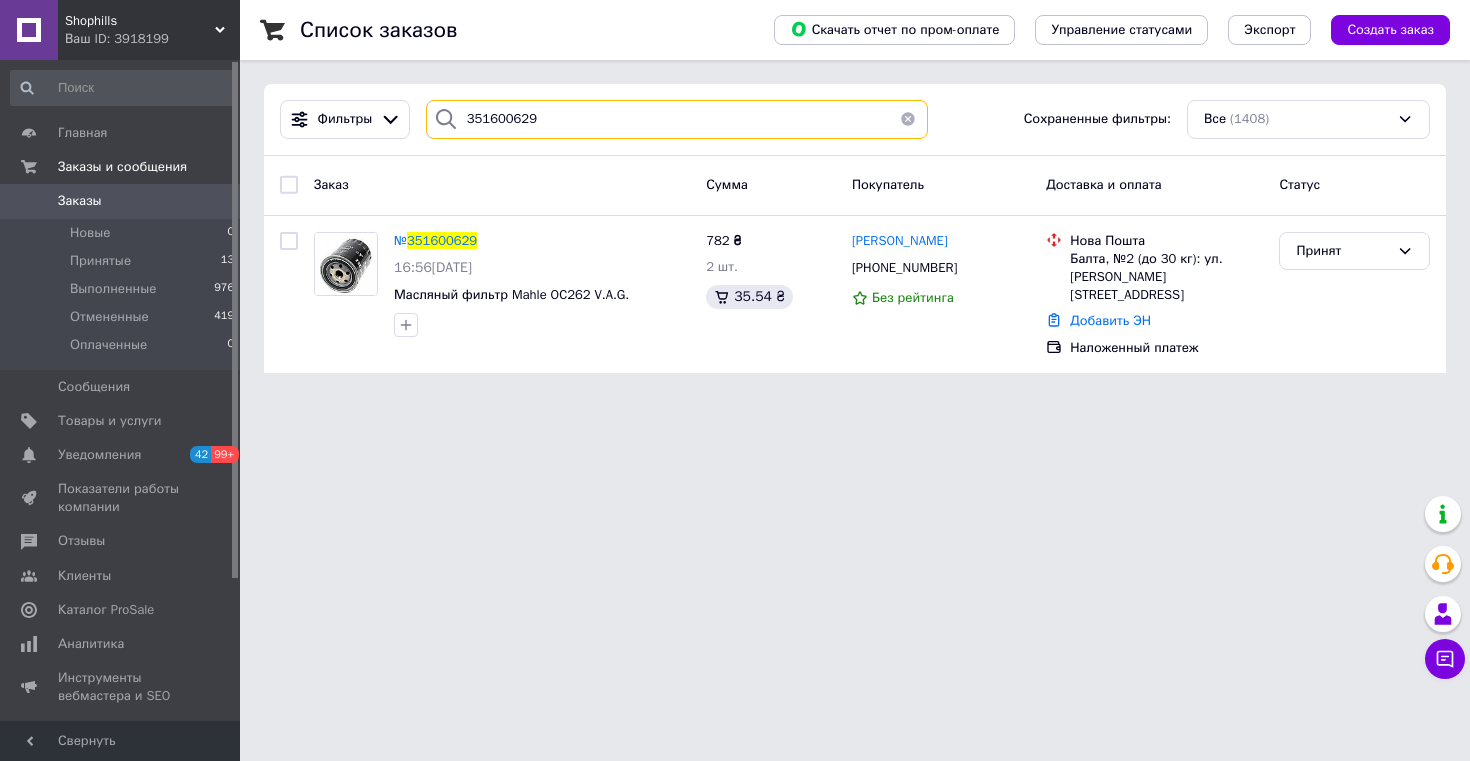 type on "351600629" 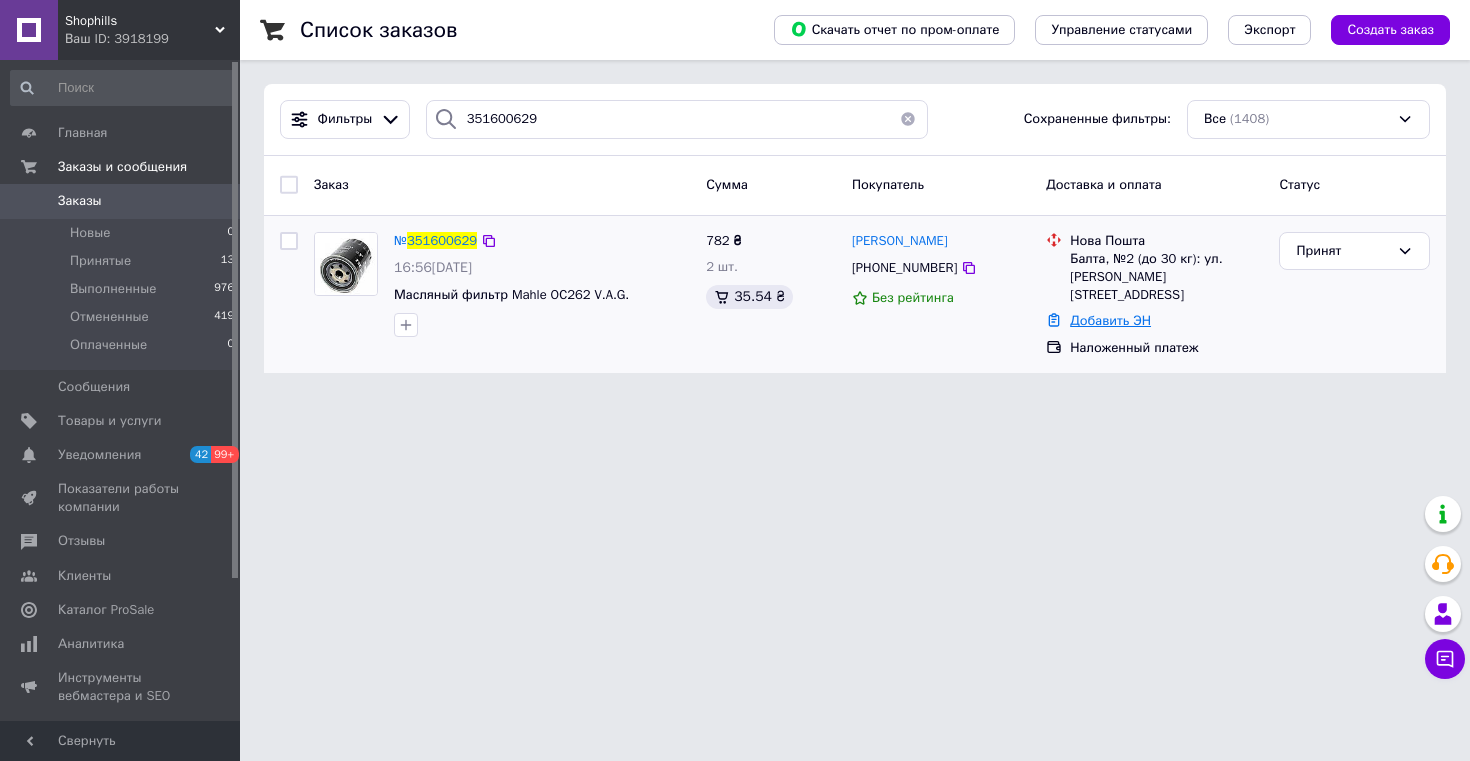 click on "Добавить ЭН" at bounding box center [1110, 320] 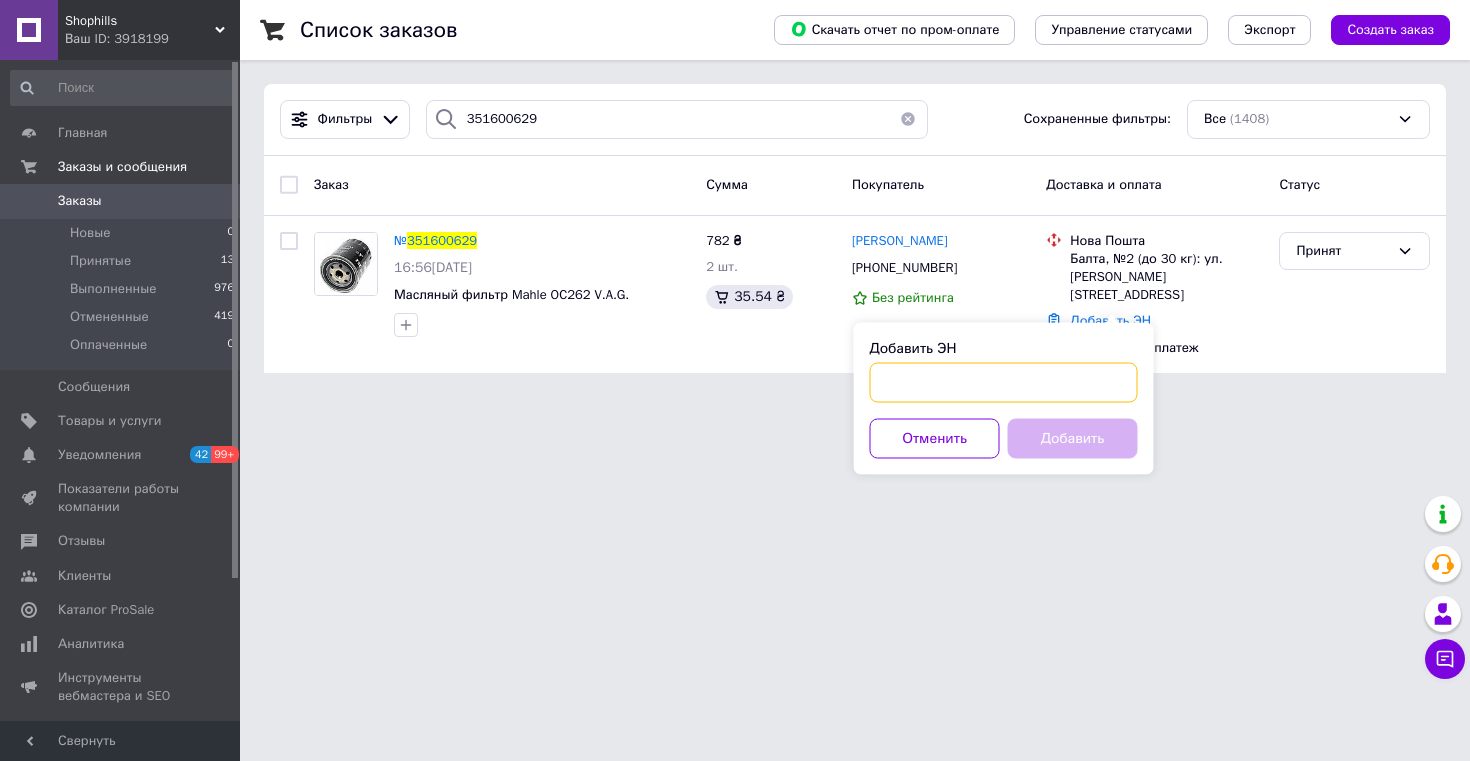 click on "Добавить ЭН" at bounding box center [1004, 383] 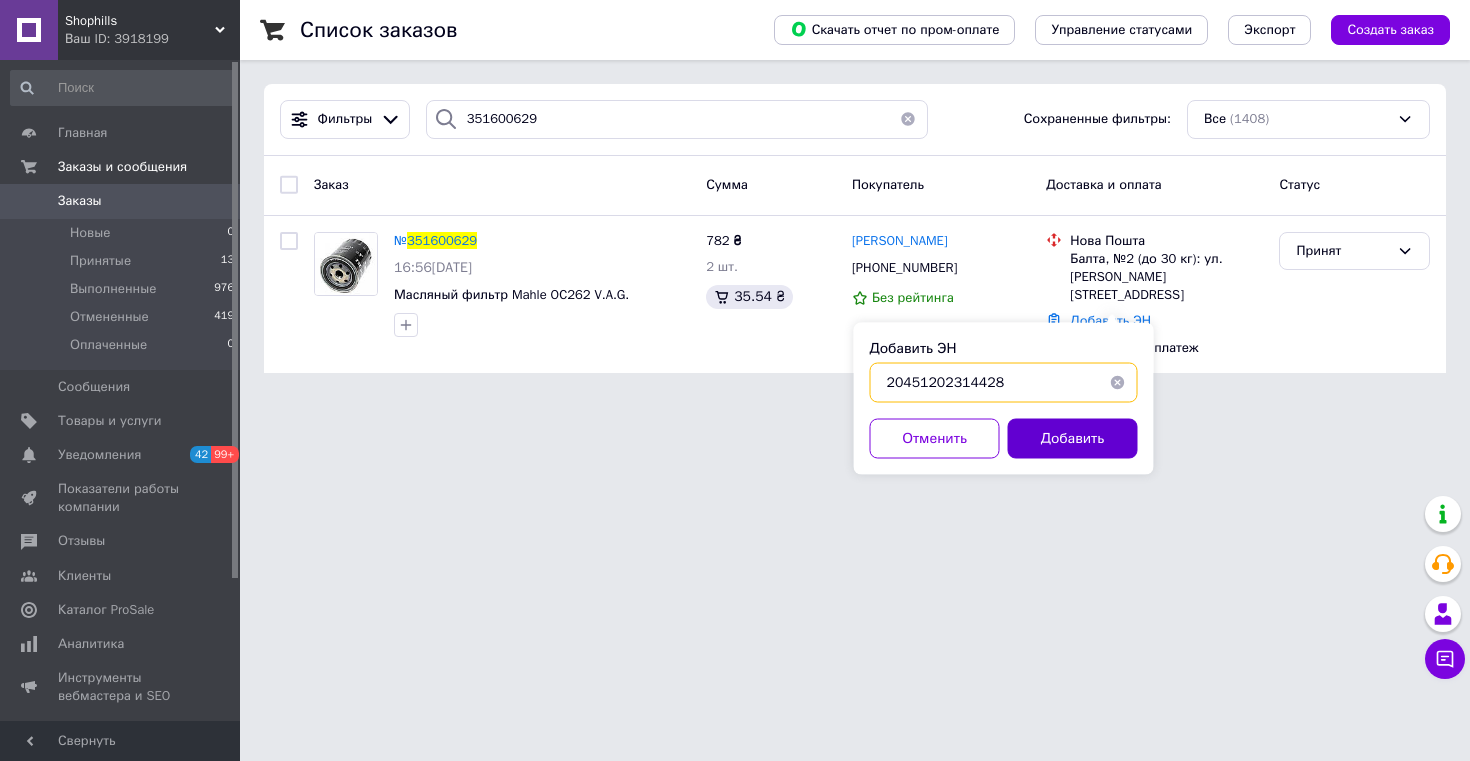 type on "20451202314428" 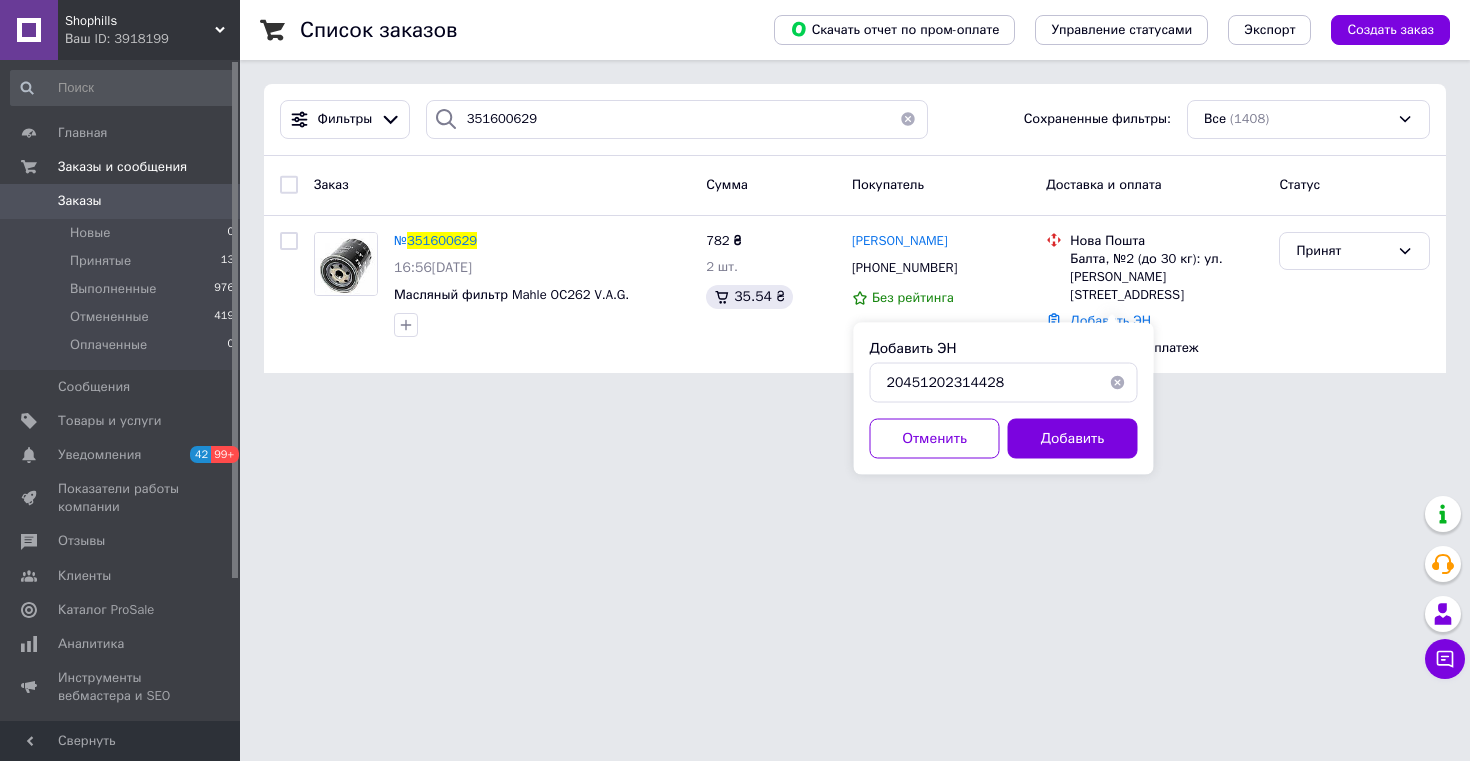 click on "Добавить" at bounding box center (1073, 439) 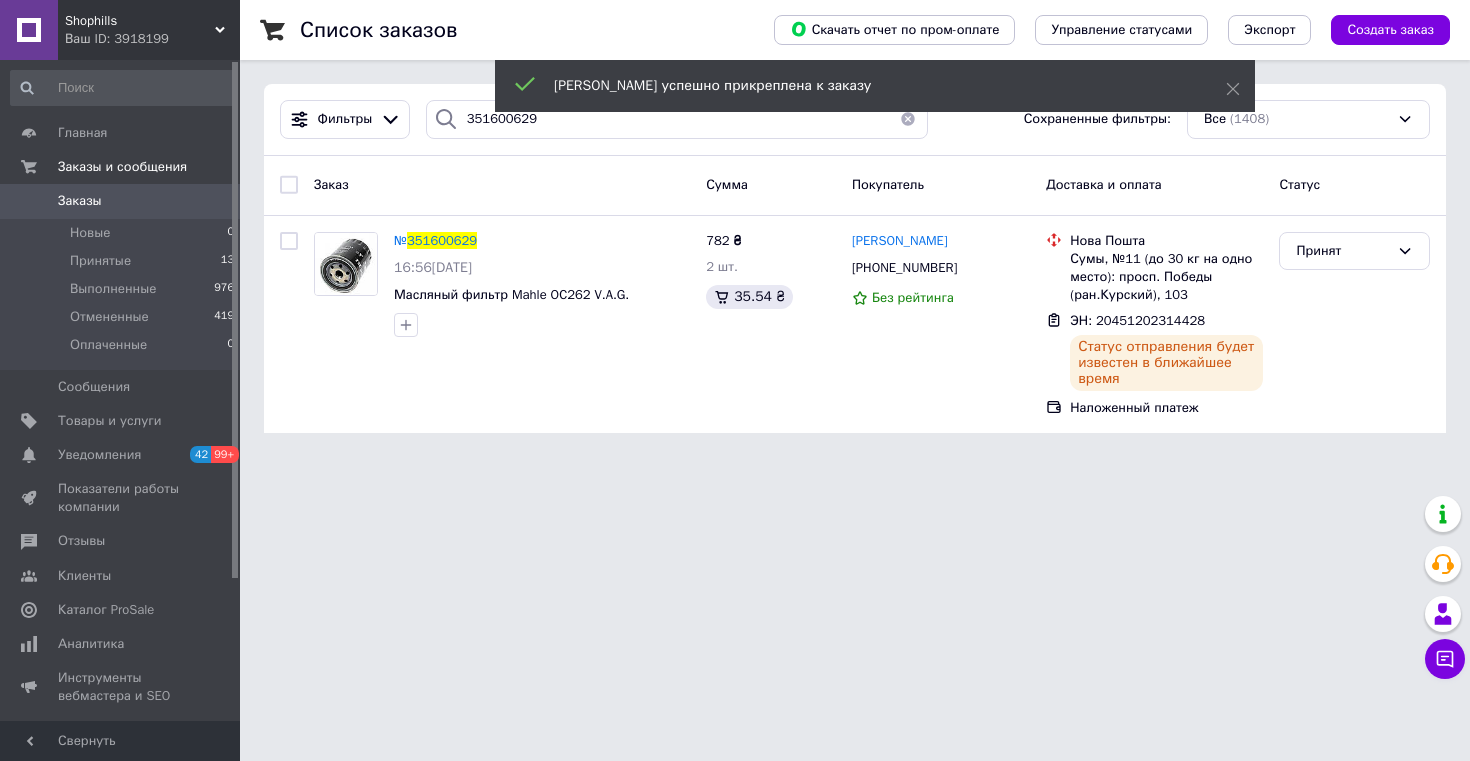 click on "Заказы" at bounding box center [121, 201] 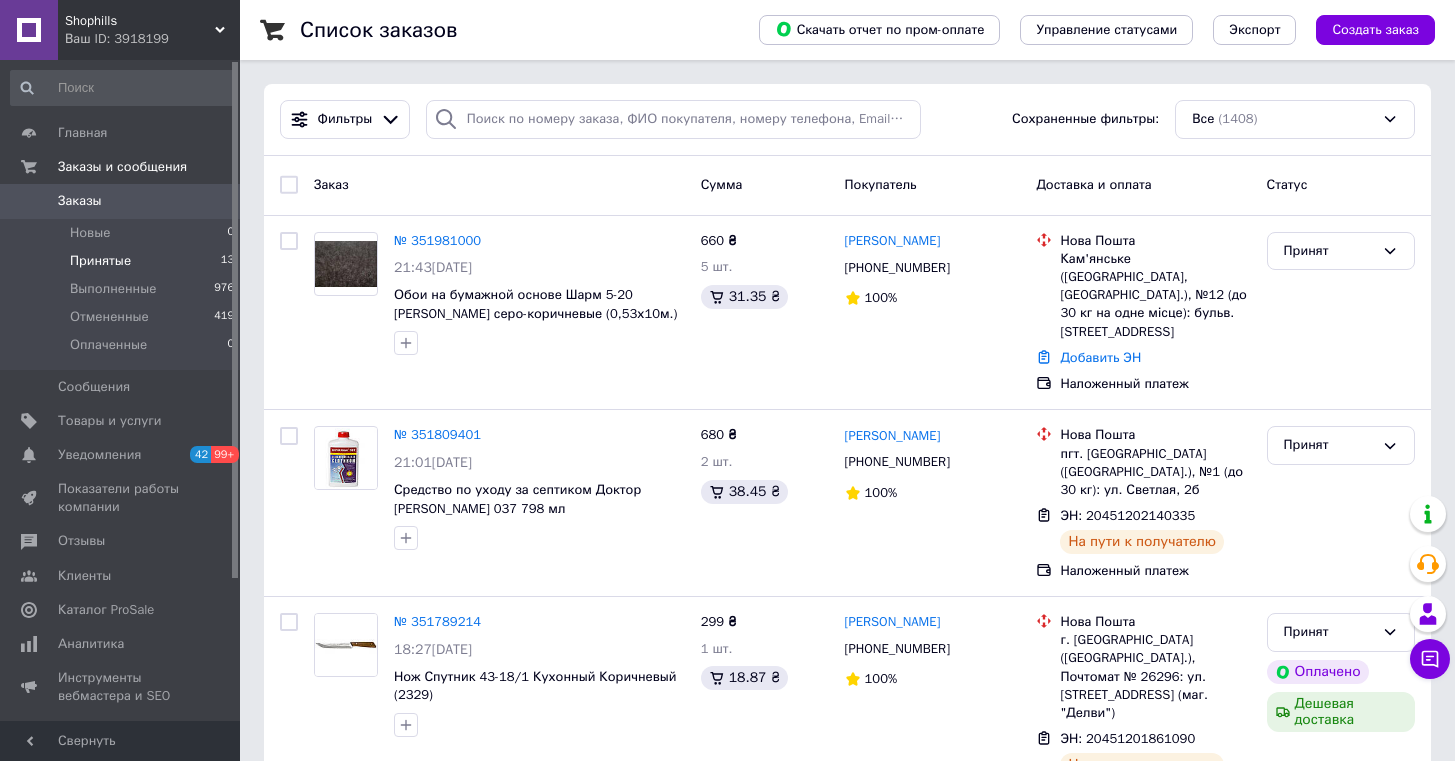 click on "Принятые 13" at bounding box center [123, 261] 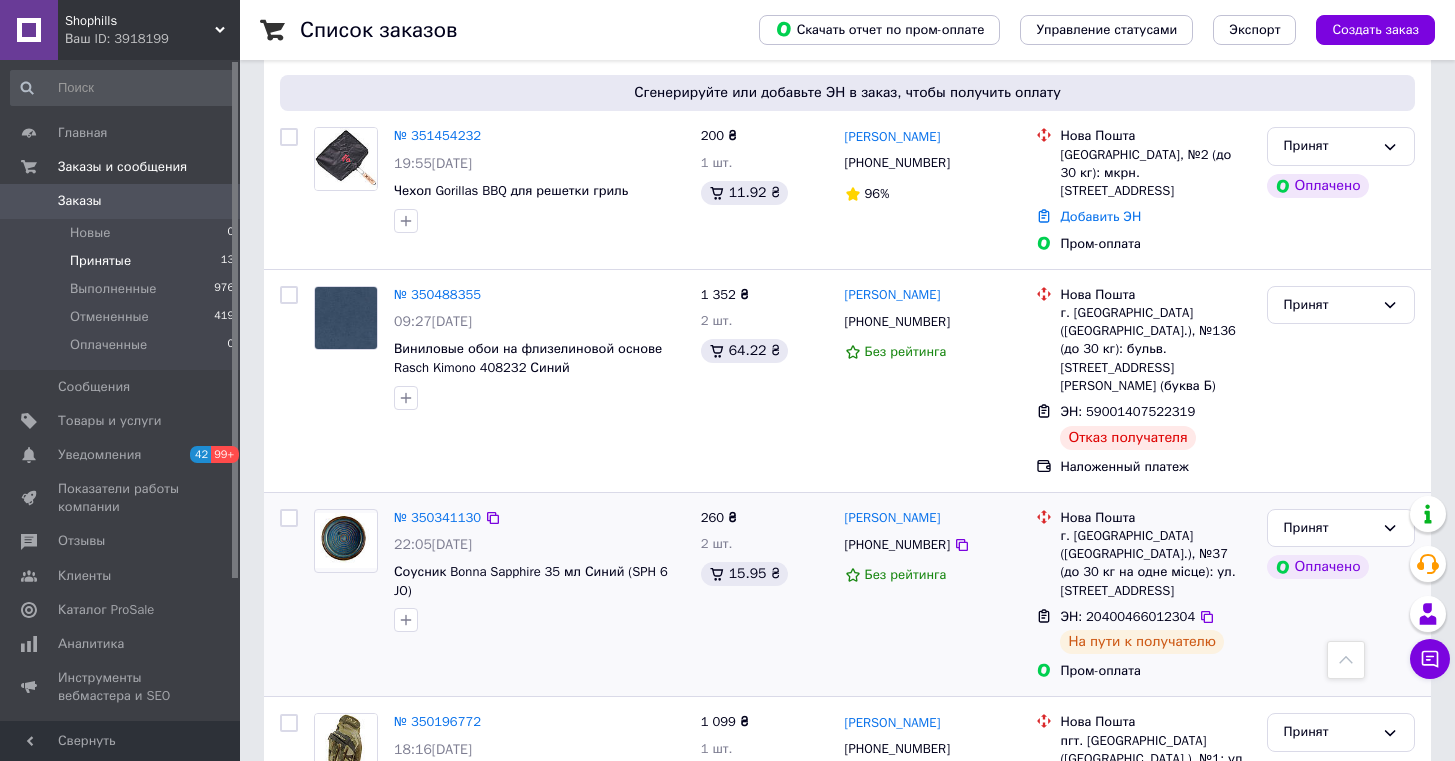 scroll, scrollTop: 1923, scrollLeft: 0, axis: vertical 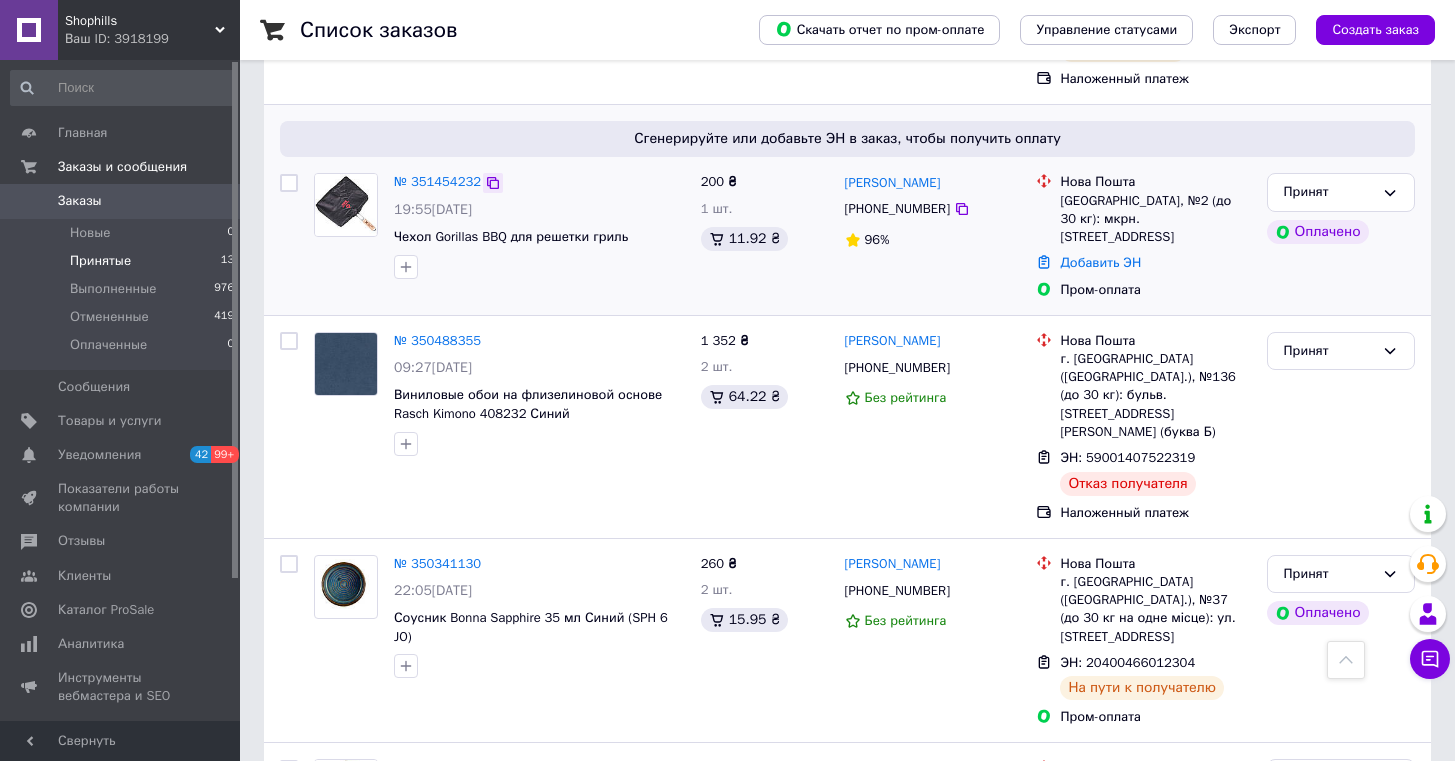 click 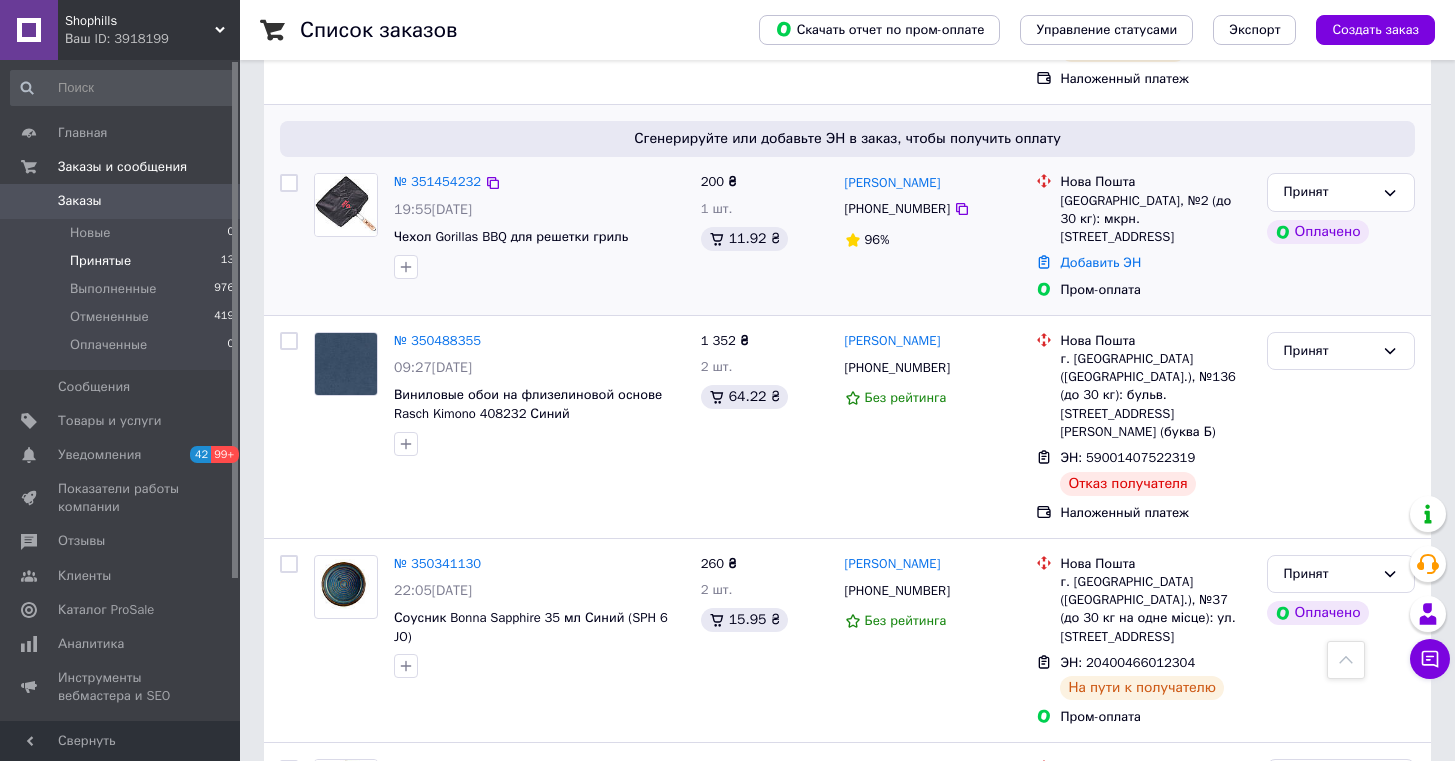 drag, startPoint x: 1082, startPoint y: 224, endPoint x: 1090, endPoint y: 238, distance: 16.124516 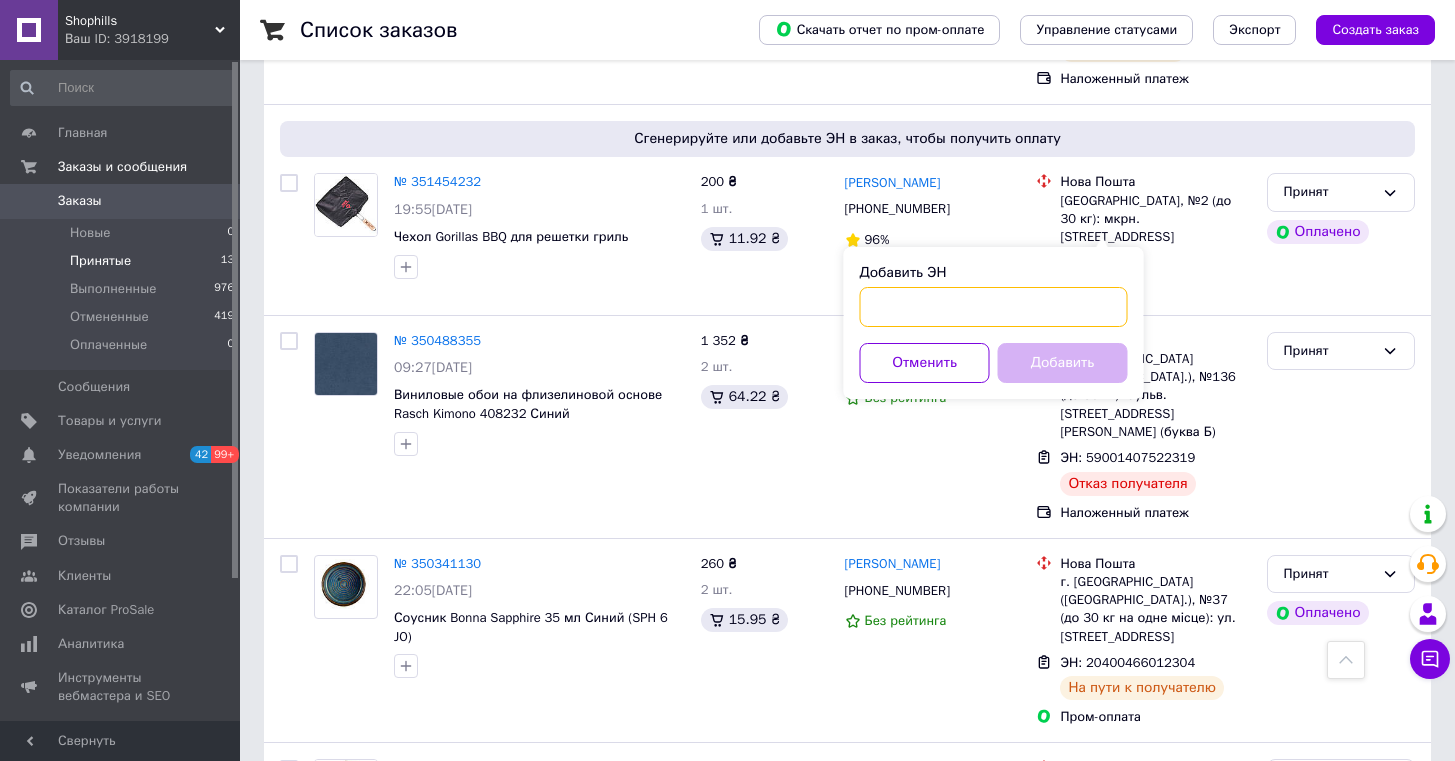 click on "Добавить ЭН" at bounding box center [994, 307] 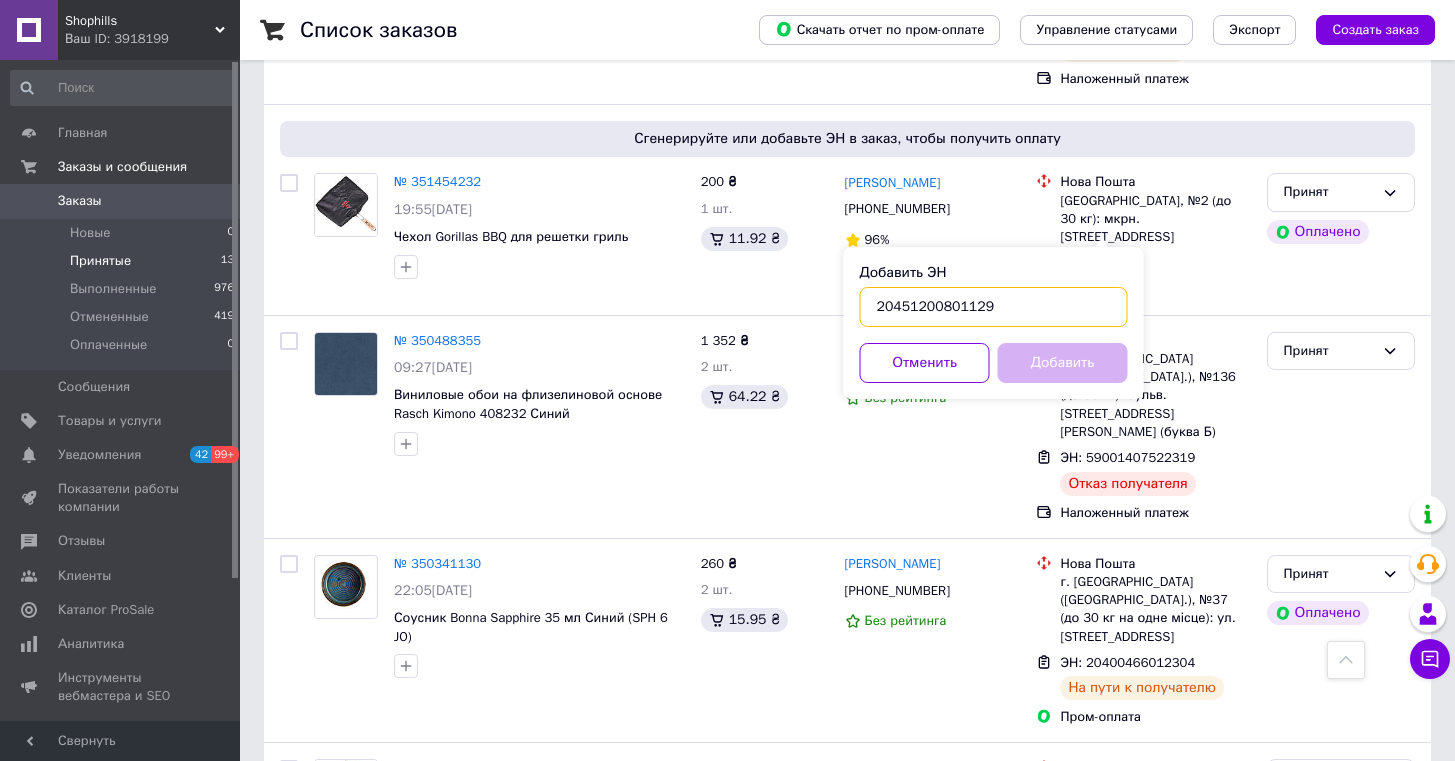 type on "20451200801129" 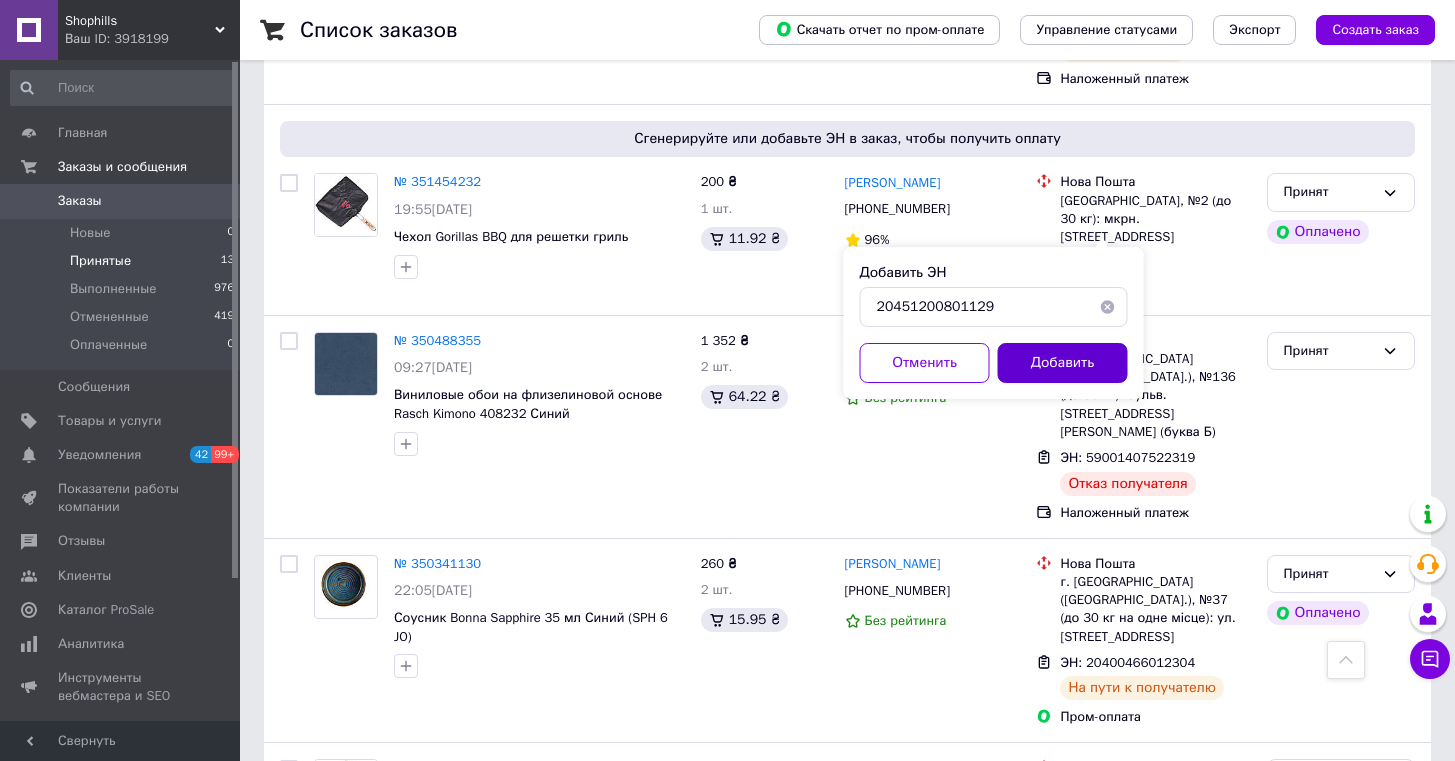 click on "Добавить" at bounding box center [1063, 363] 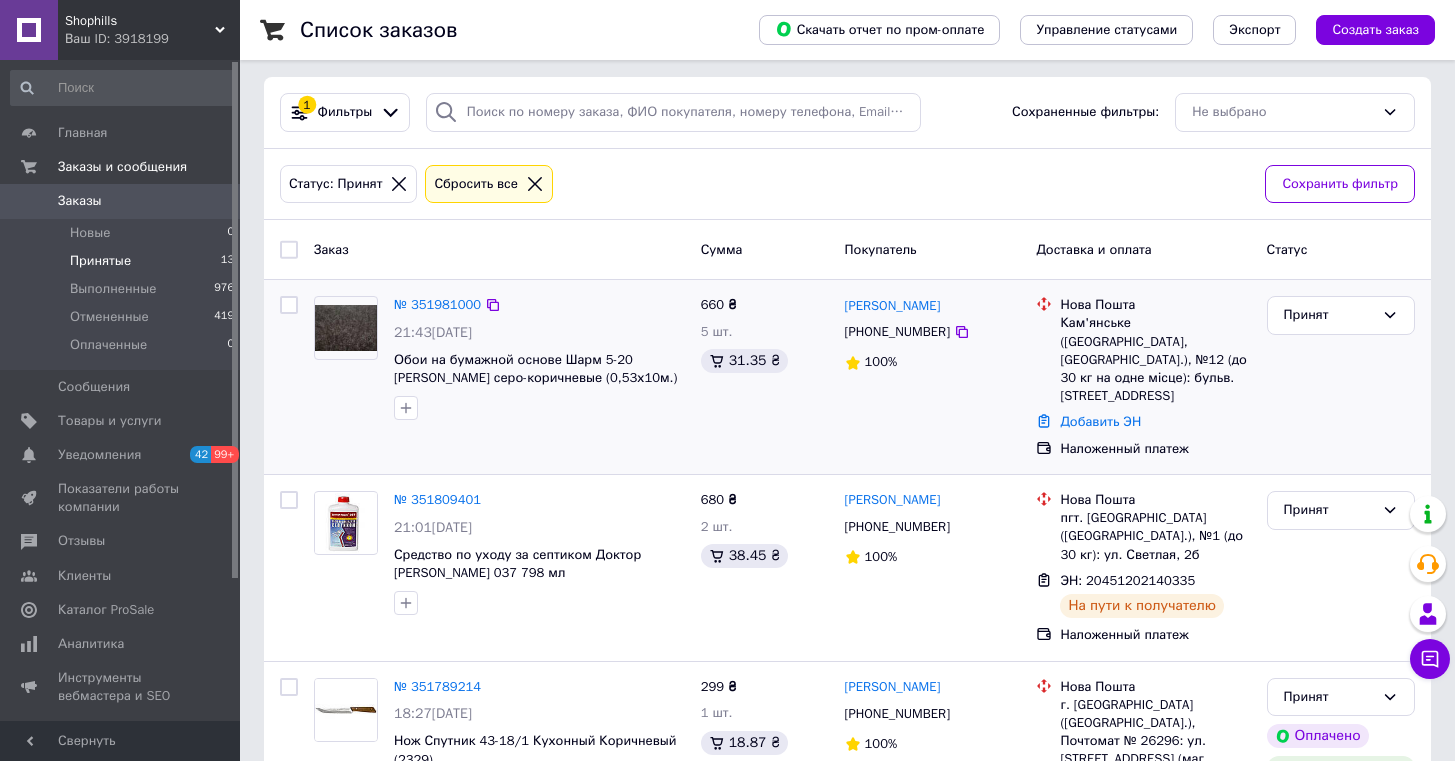 scroll, scrollTop: 0, scrollLeft: 0, axis: both 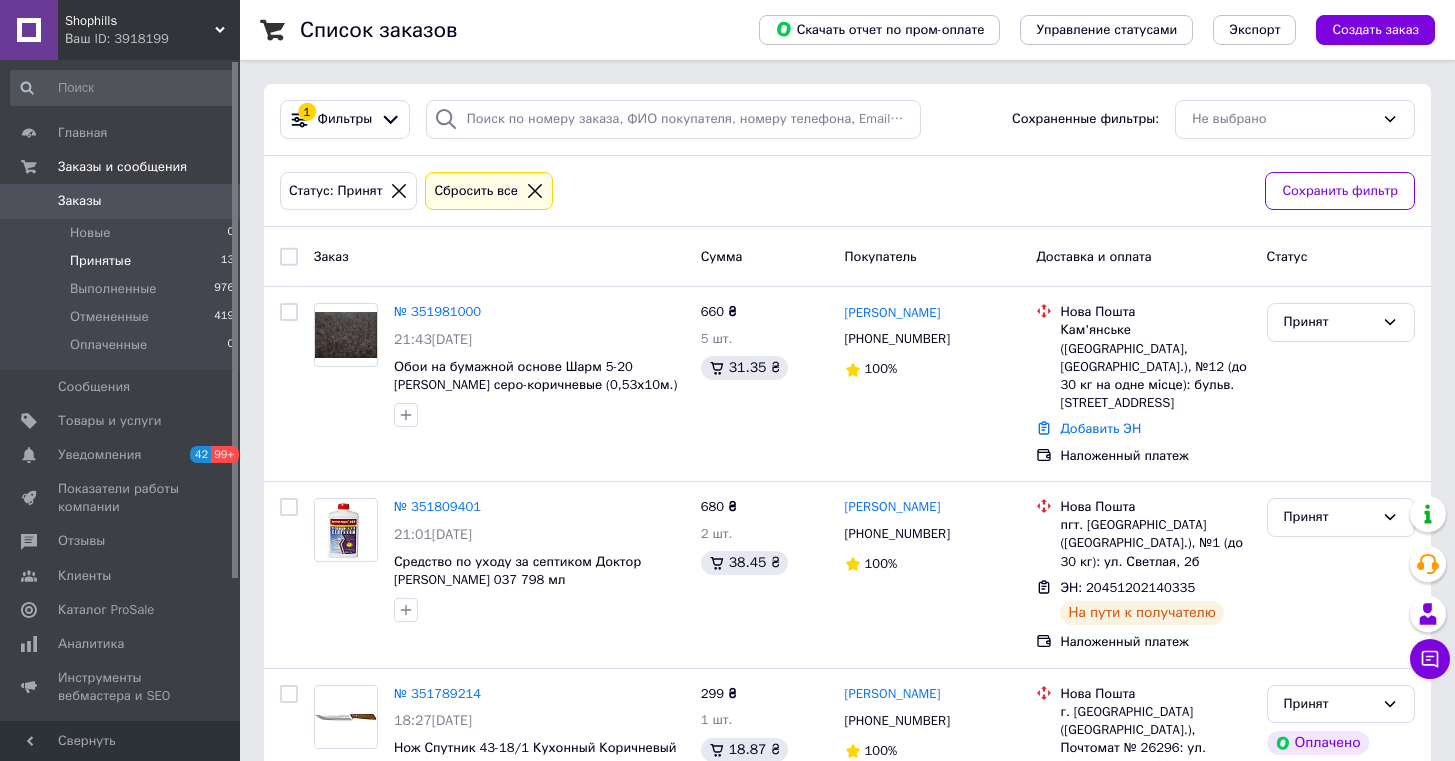 click on "Заказы" at bounding box center [121, 201] 